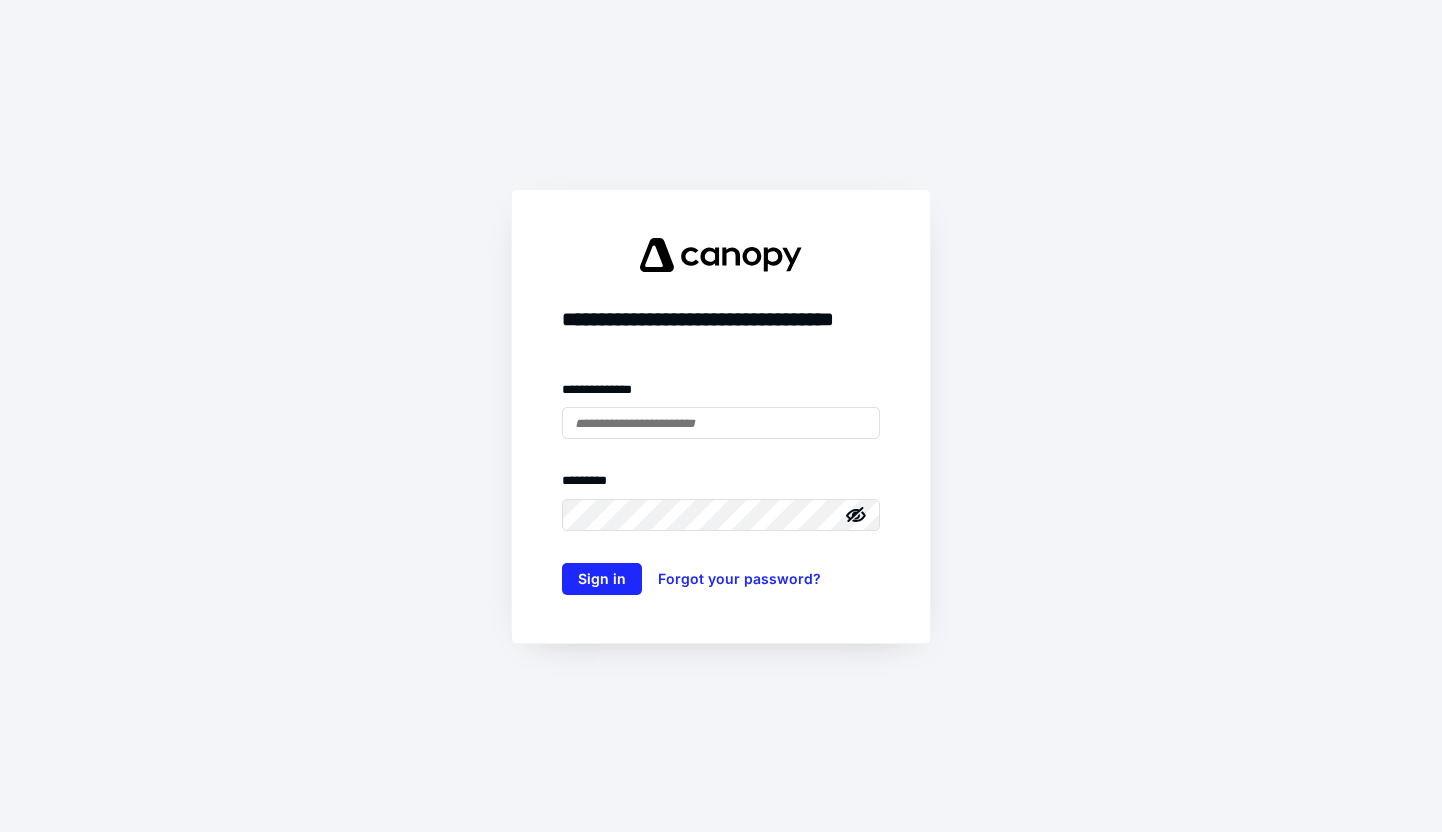 scroll, scrollTop: 0, scrollLeft: 0, axis: both 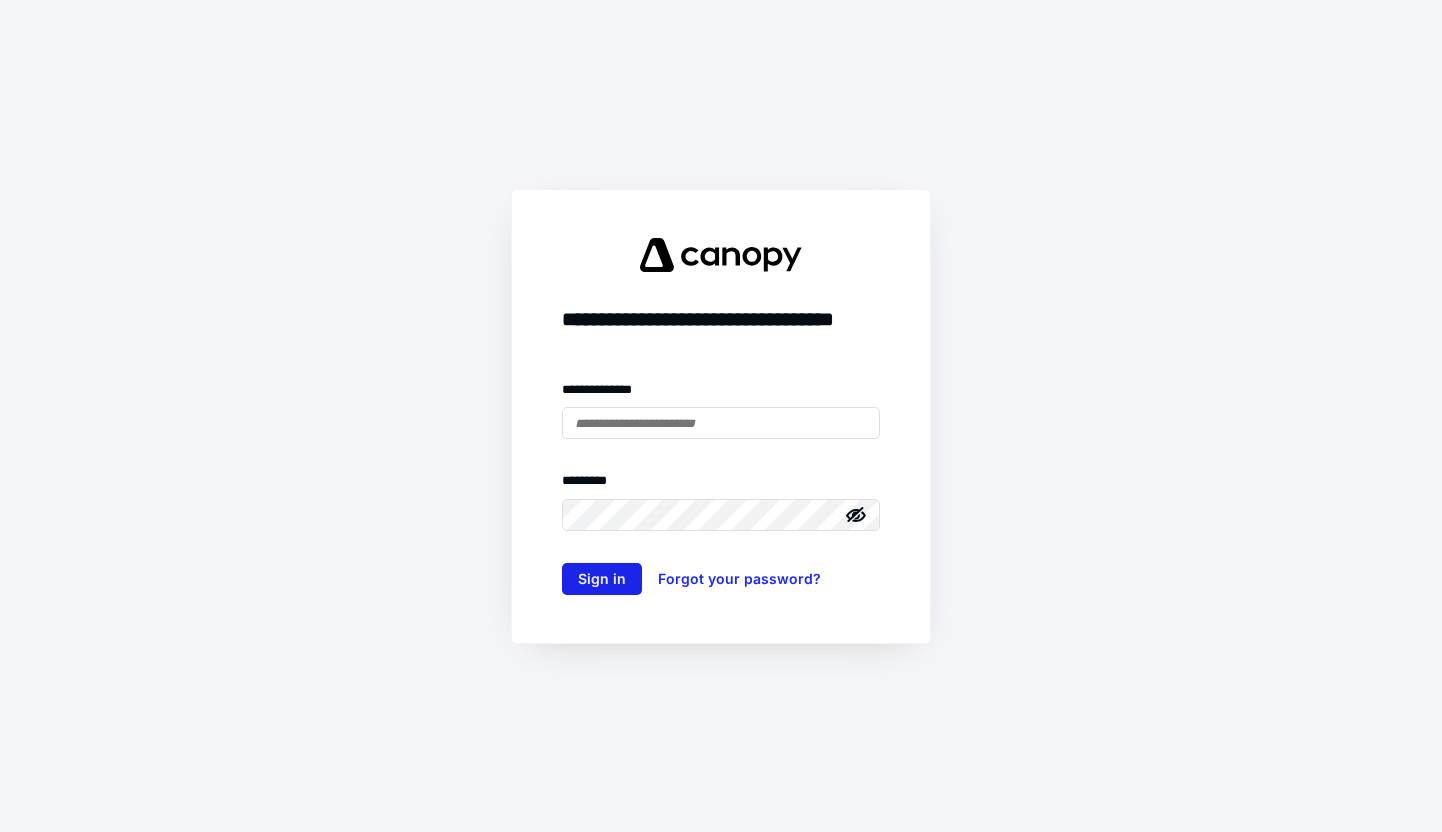 type on "**********" 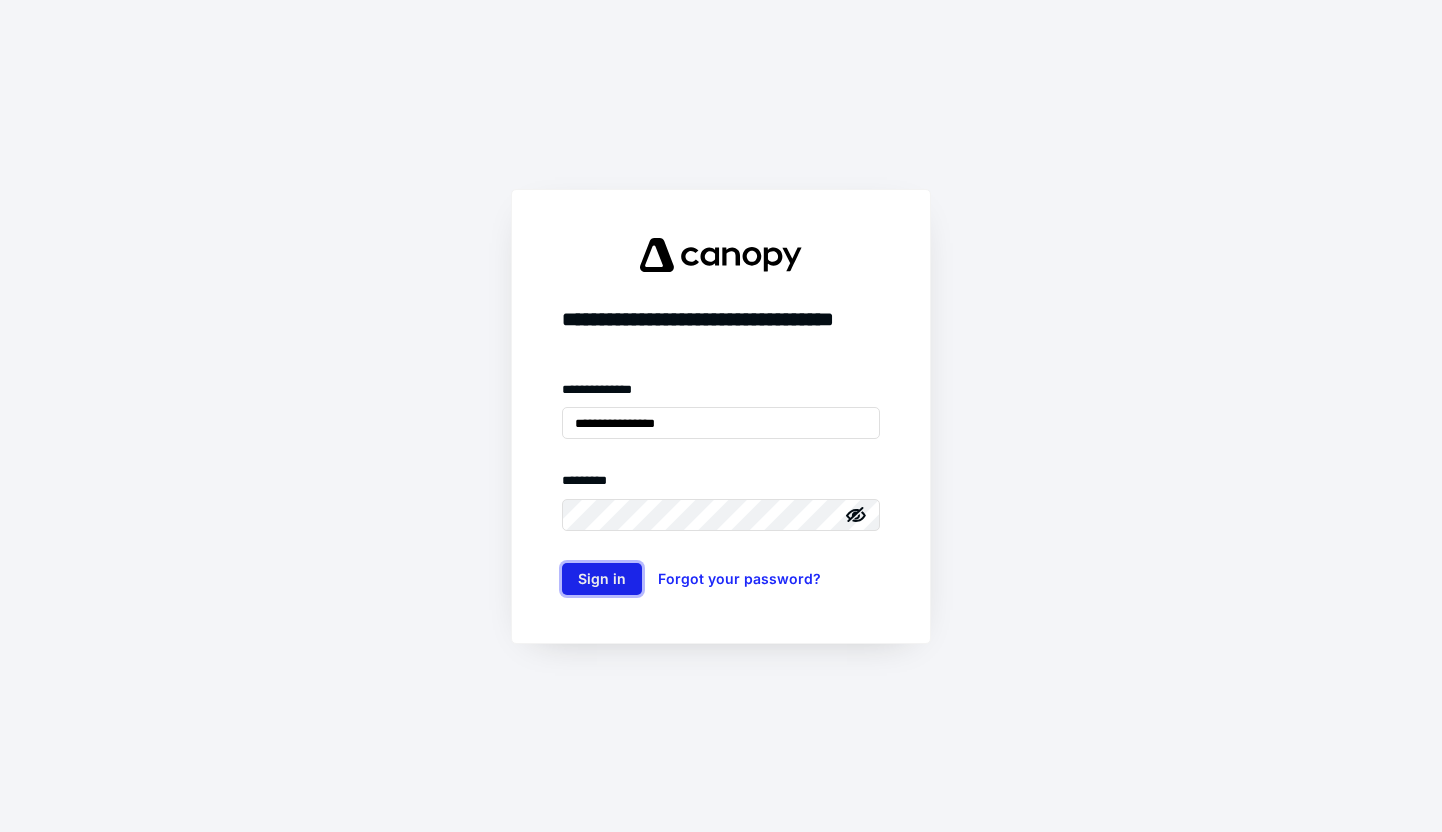 click on "Sign in" at bounding box center (602, 579) 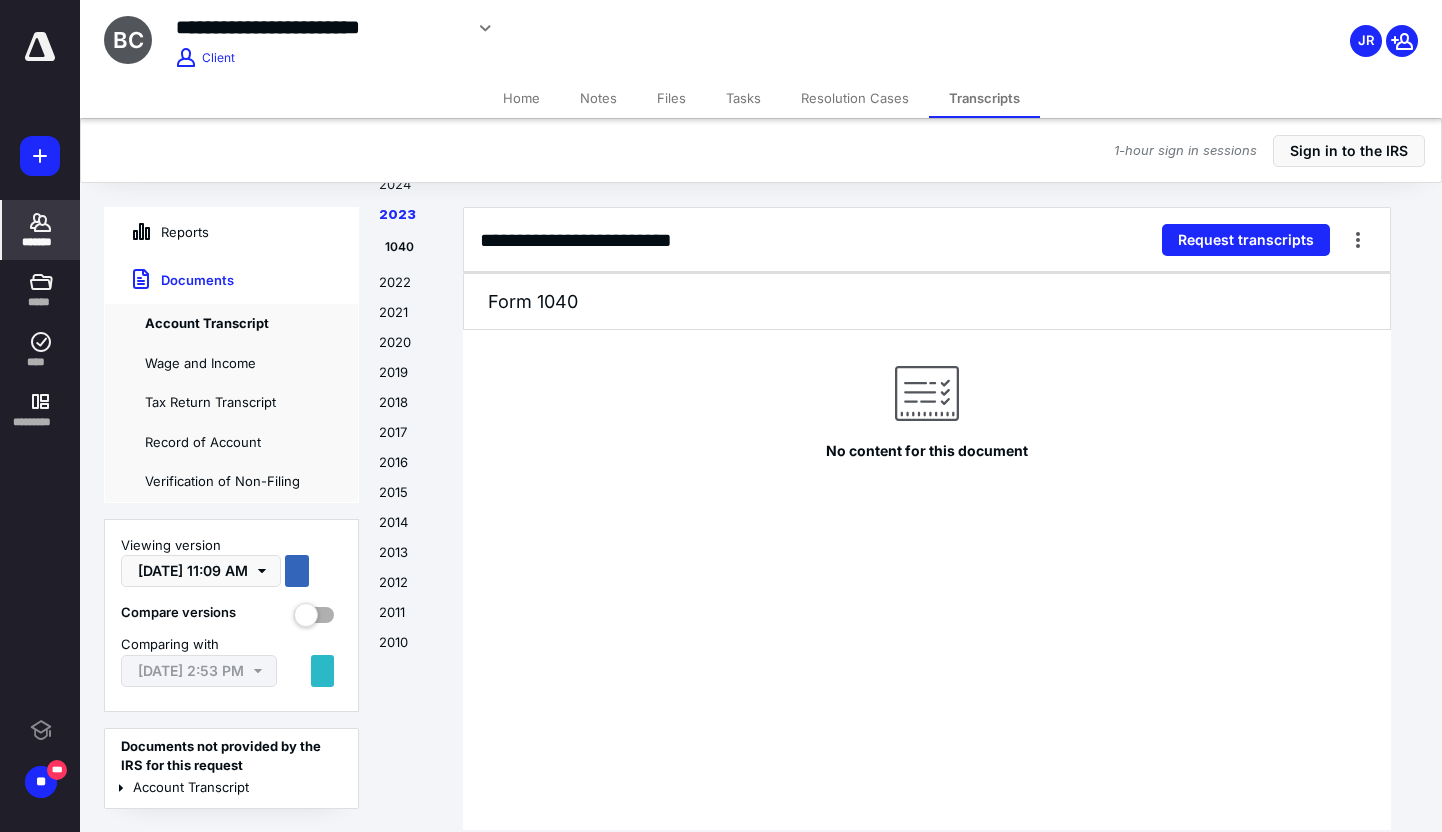 scroll, scrollTop: 1904, scrollLeft: 0, axis: vertical 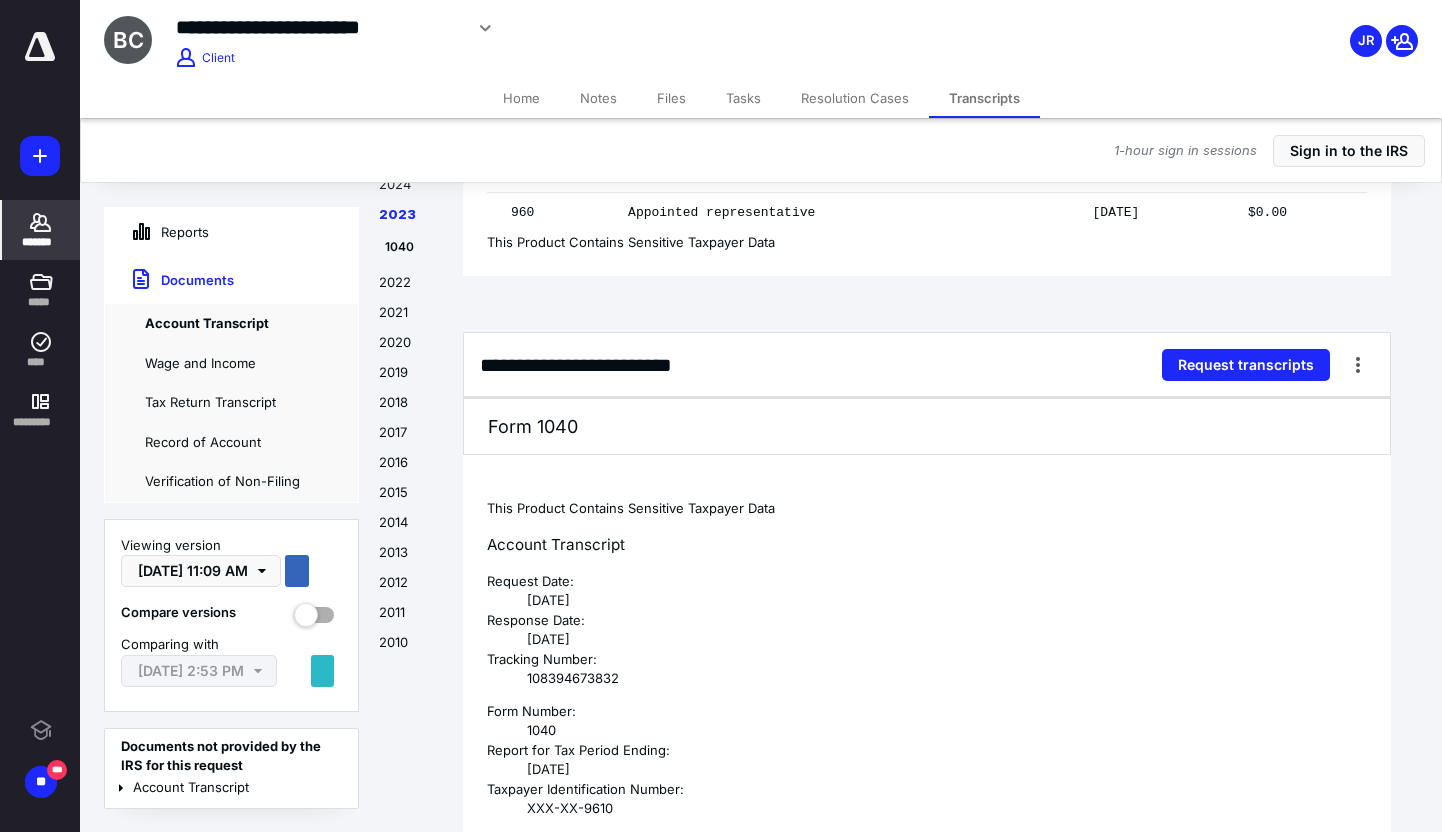 click at bounding box center [0, -1904] 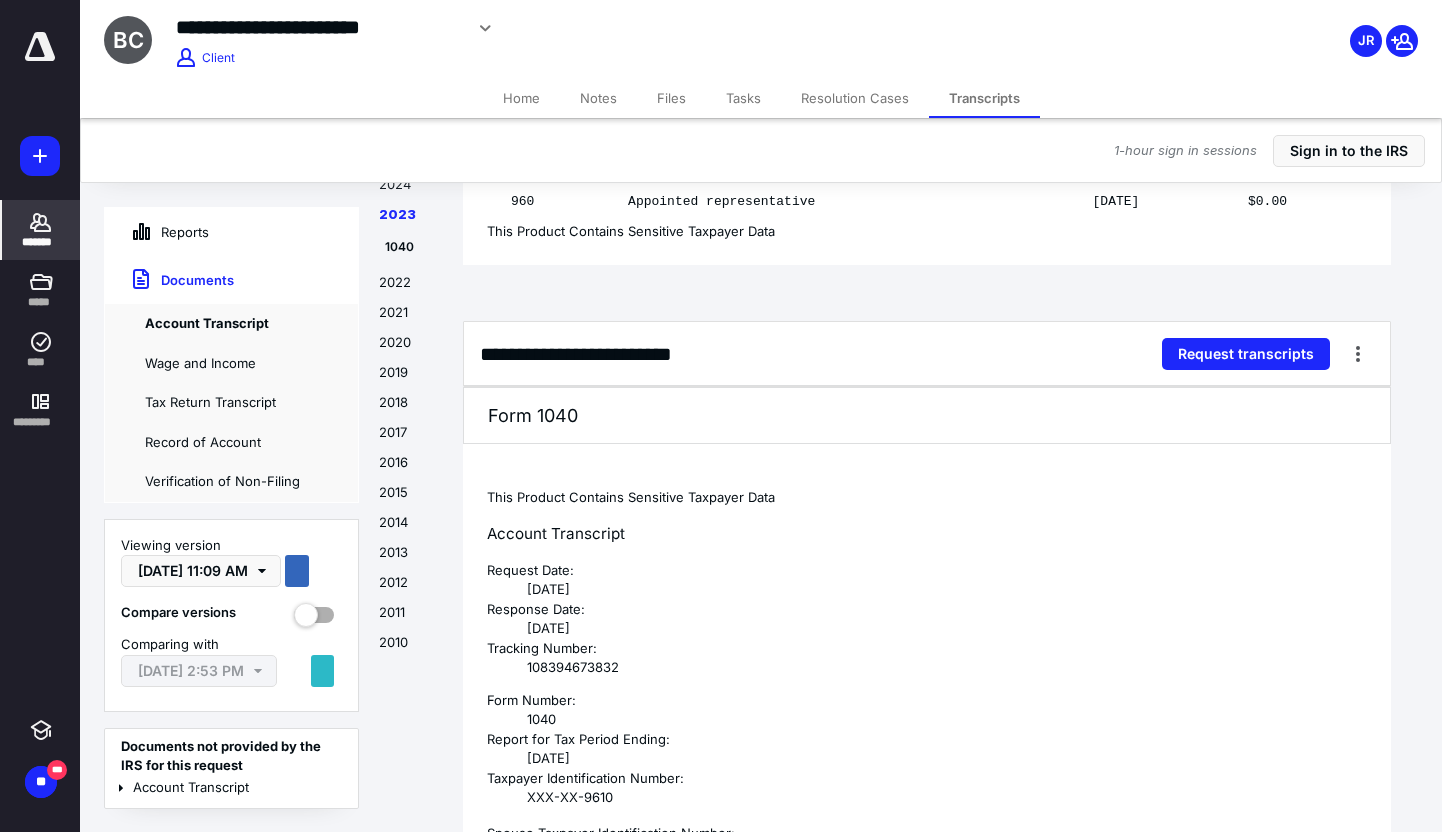scroll, scrollTop: 1880, scrollLeft: 0, axis: vertical 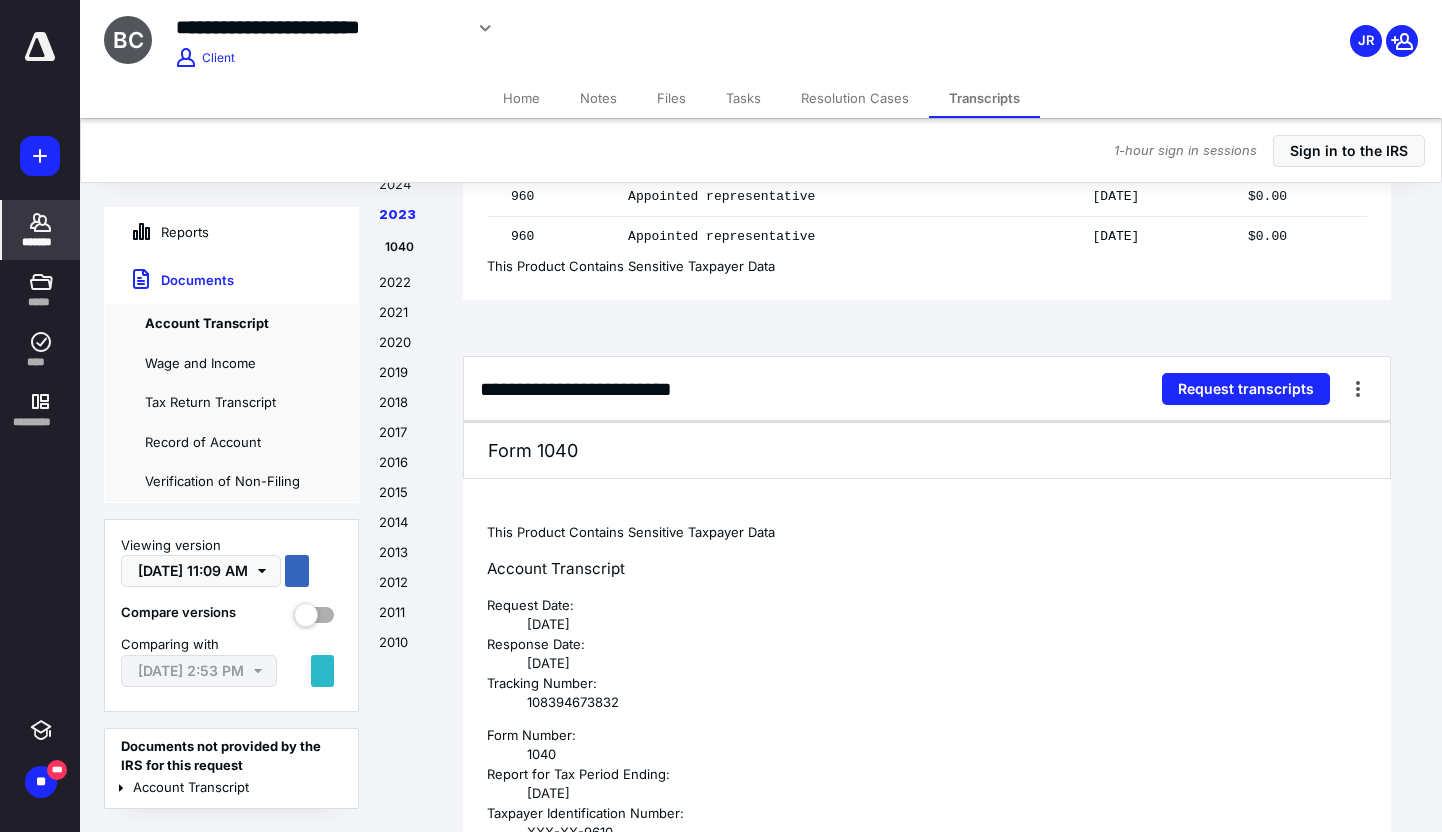 click 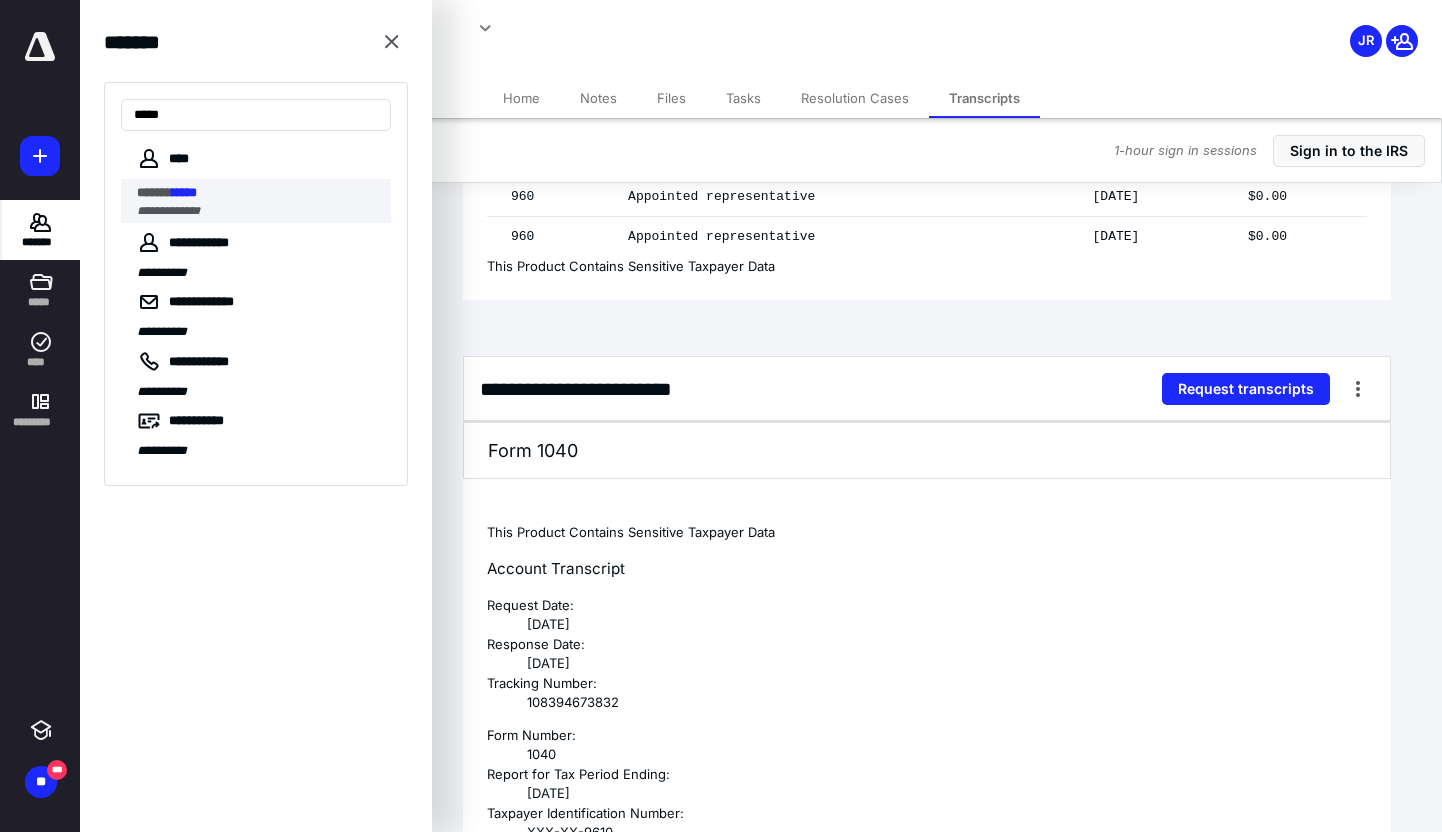 type on "*****" 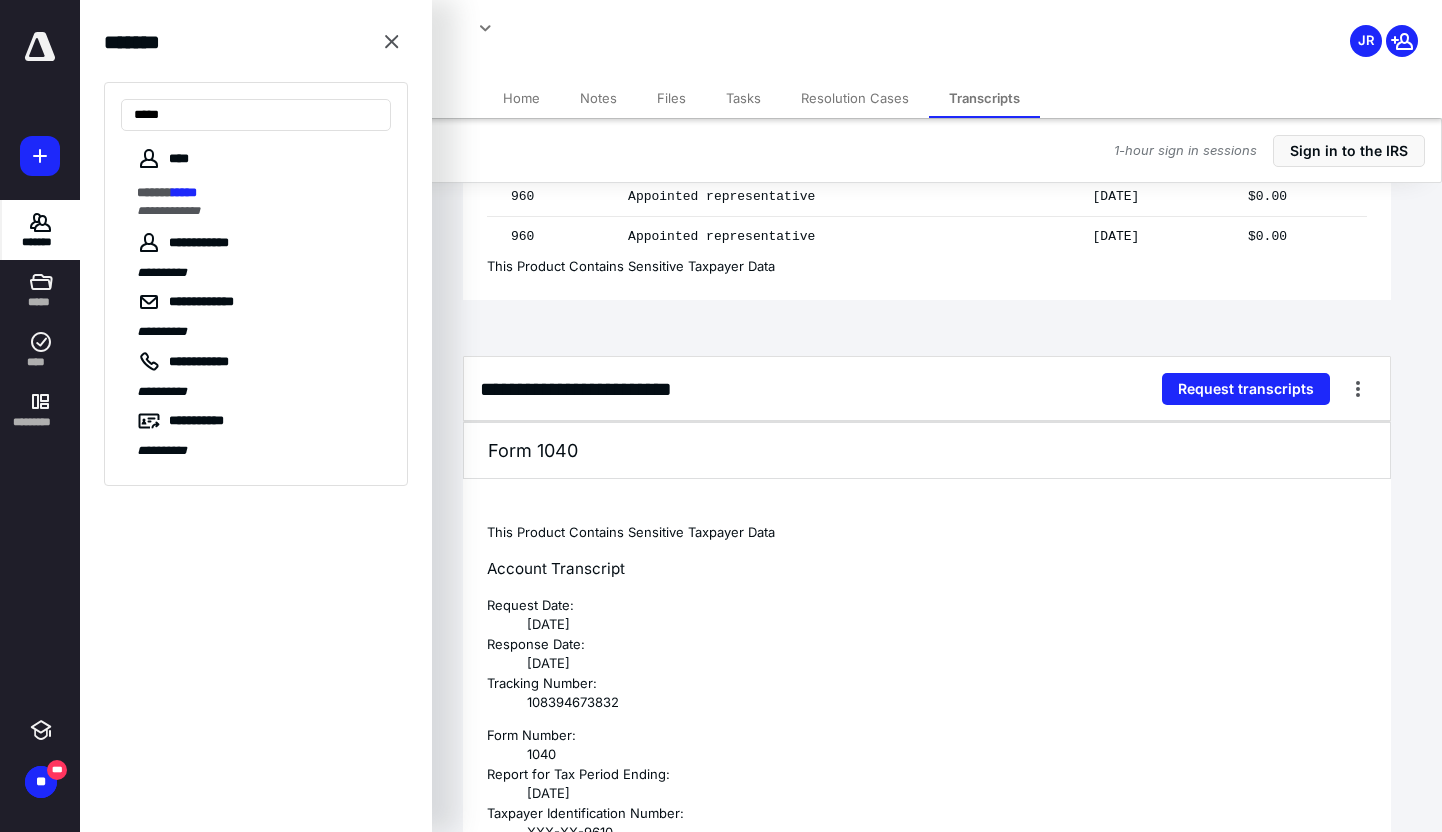 drag, startPoint x: 218, startPoint y: 194, endPoint x: 371, endPoint y: 168, distance: 155.19342 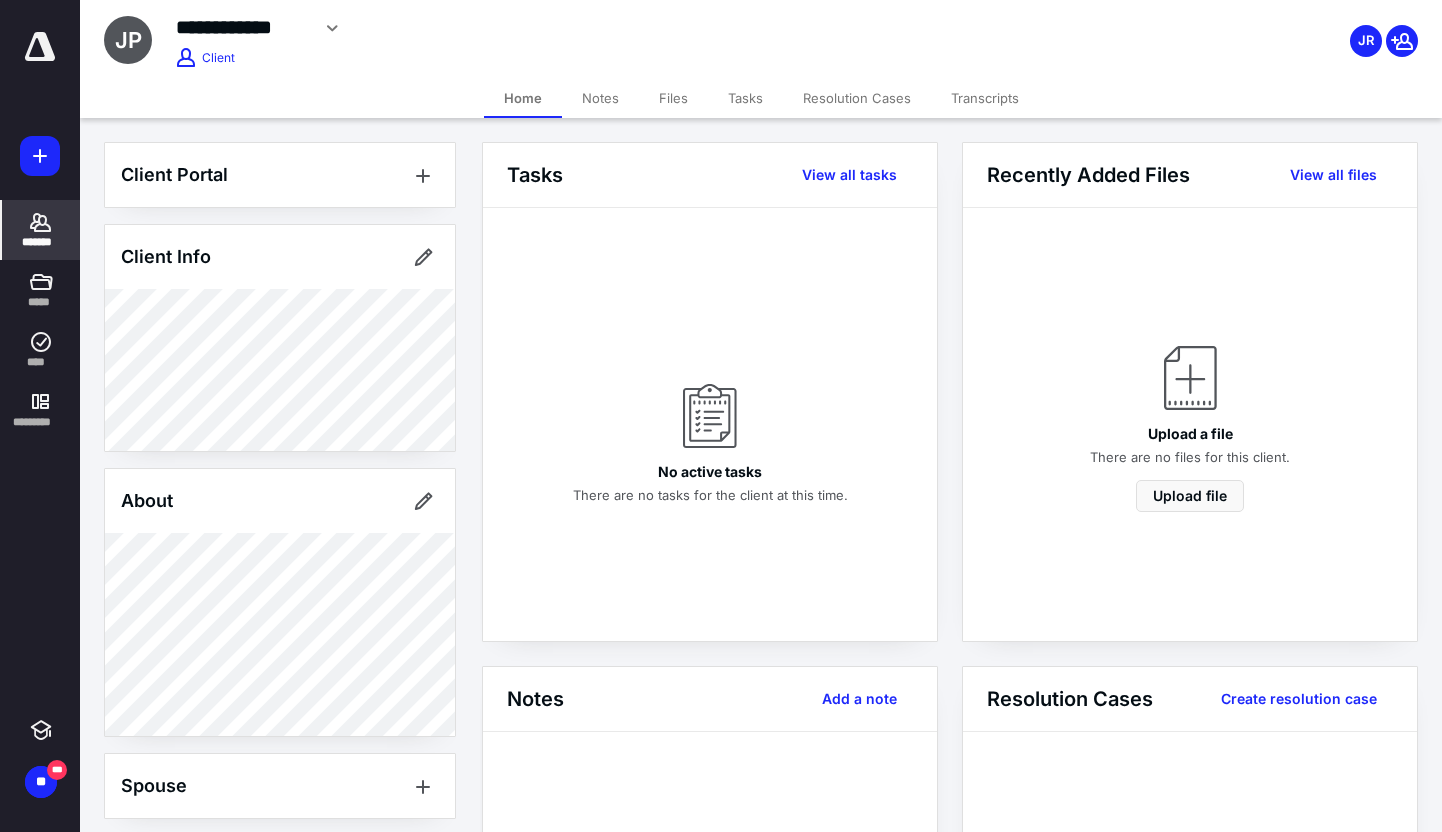 click on "Transcripts" at bounding box center (985, 98) 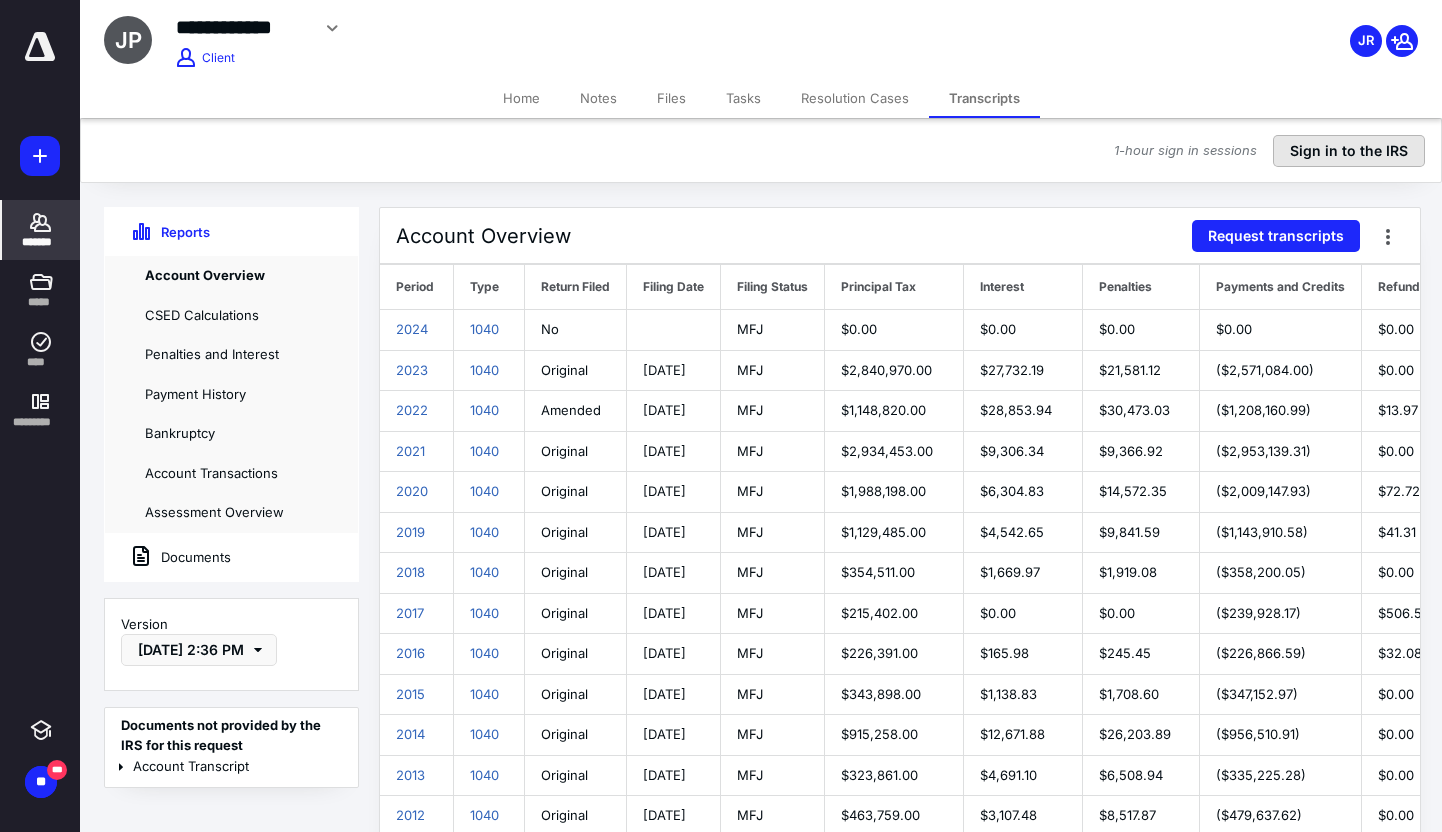 click on "Sign in to the IRS" at bounding box center [1349, 151] 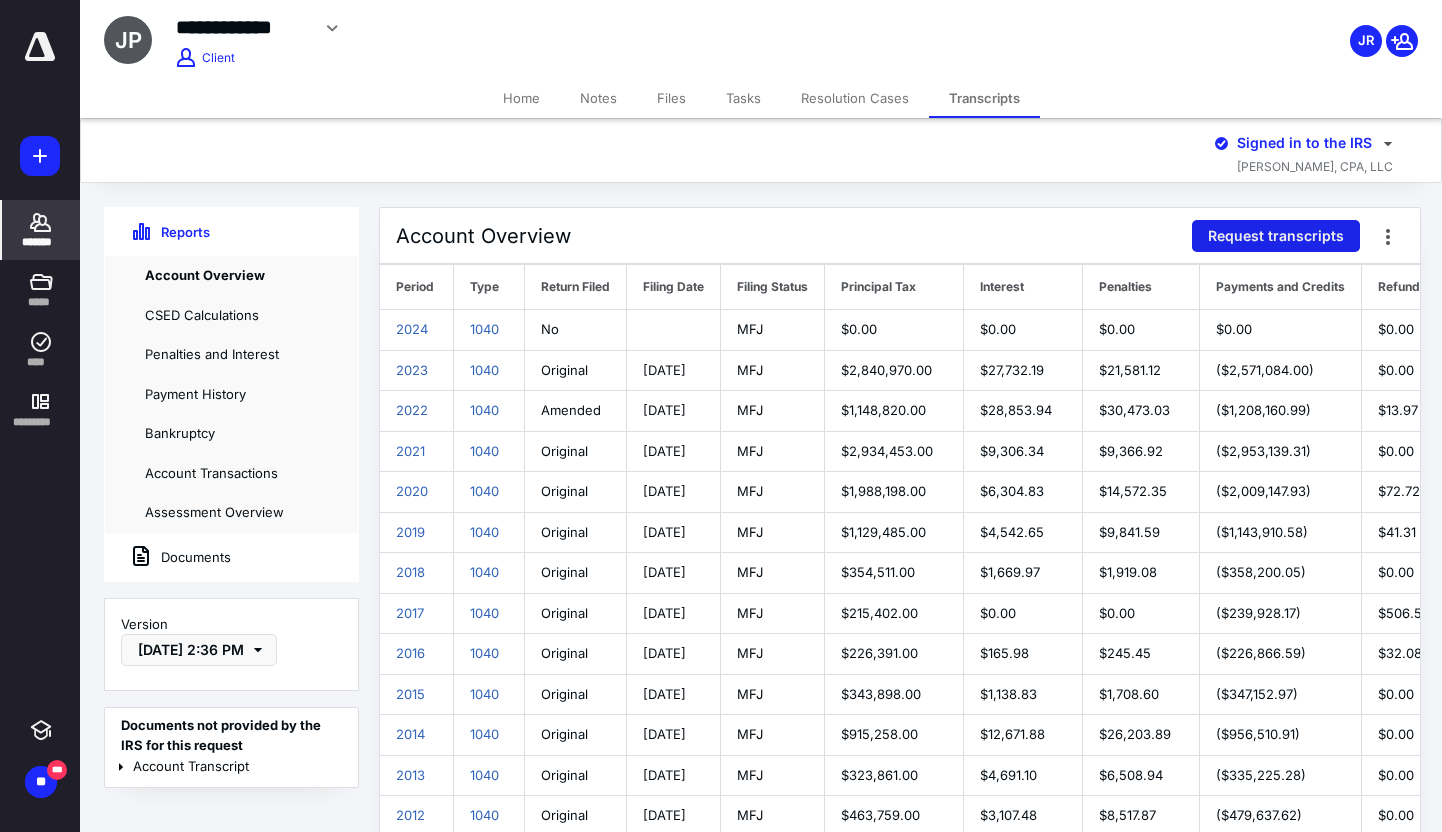 click on "Request transcripts" at bounding box center (1276, 236) 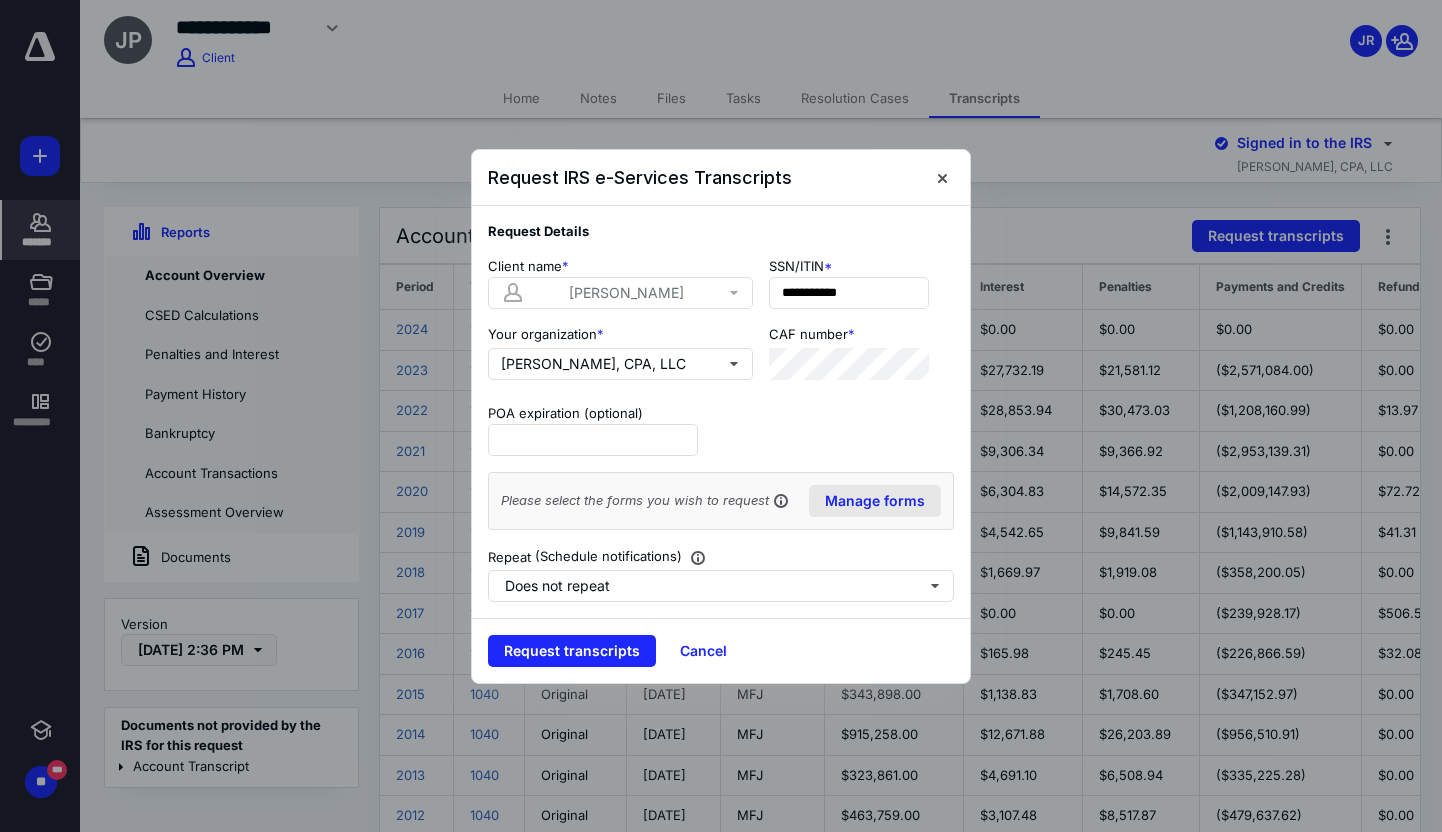 click on "Manage forms" at bounding box center (875, 501) 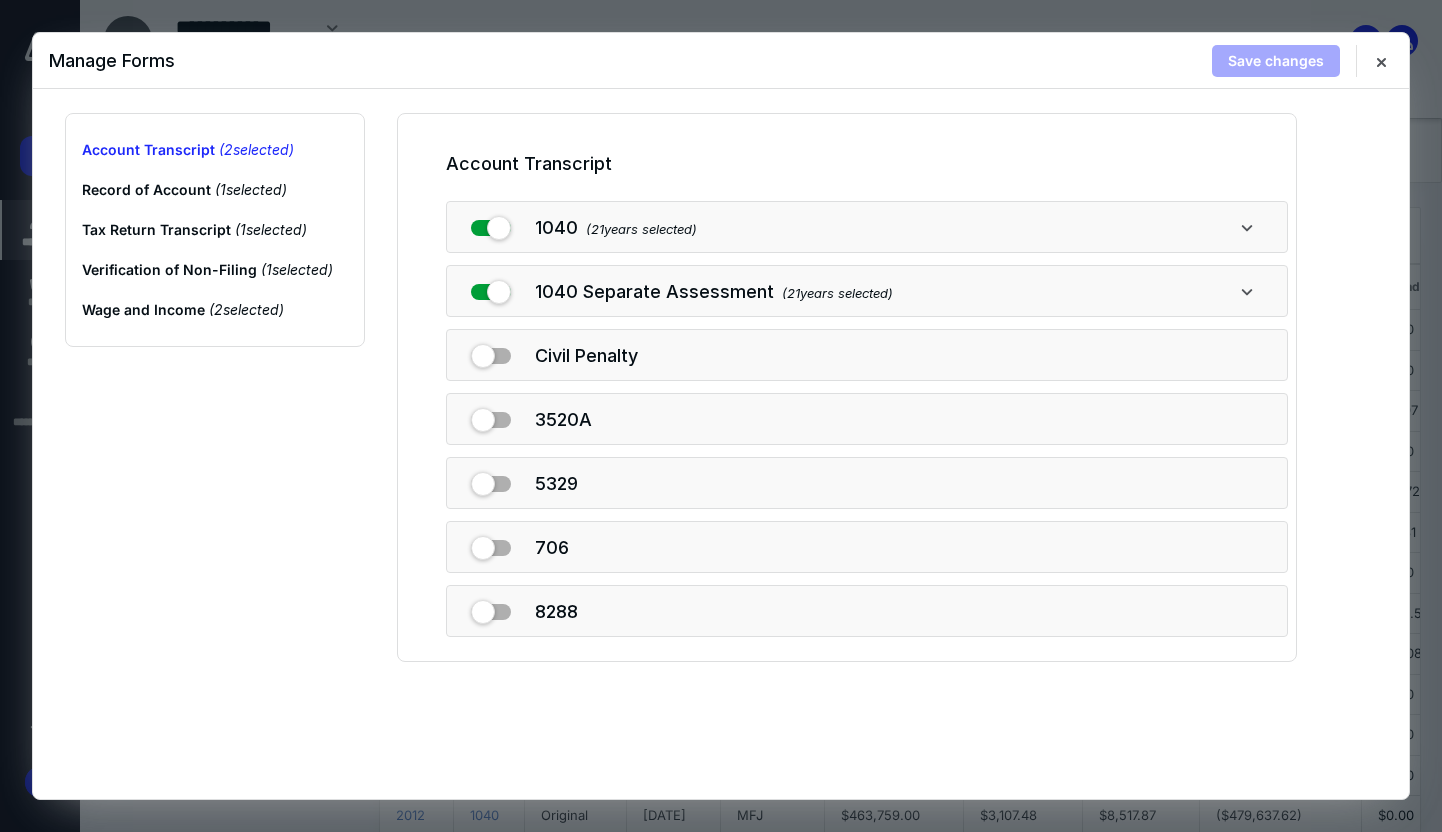 drag, startPoint x: 1381, startPoint y: 61, endPoint x: 1358, endPoint y: 79, distance: 29.206163 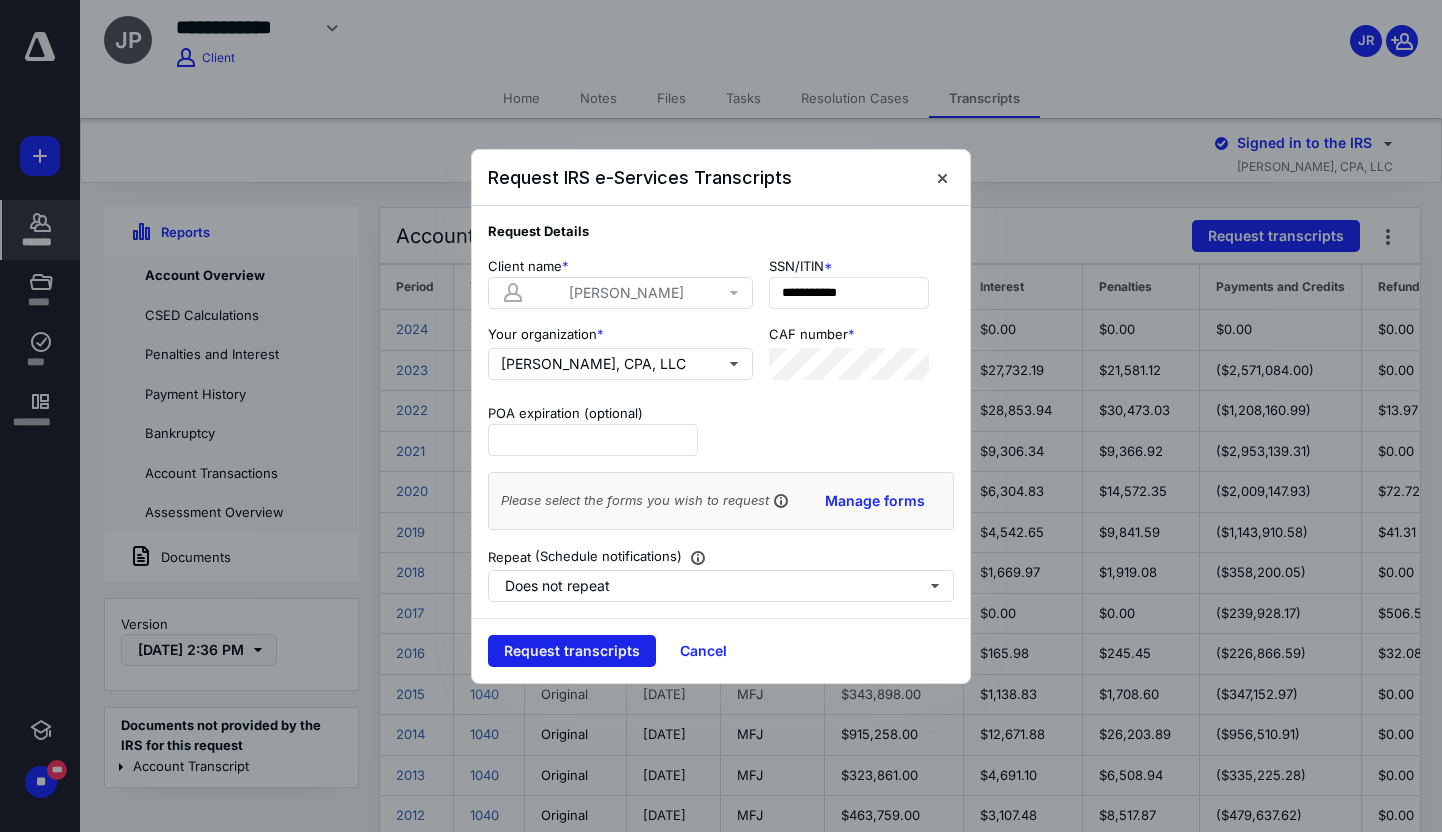 click on "Request transcripts" at bounding box center (572, 651) 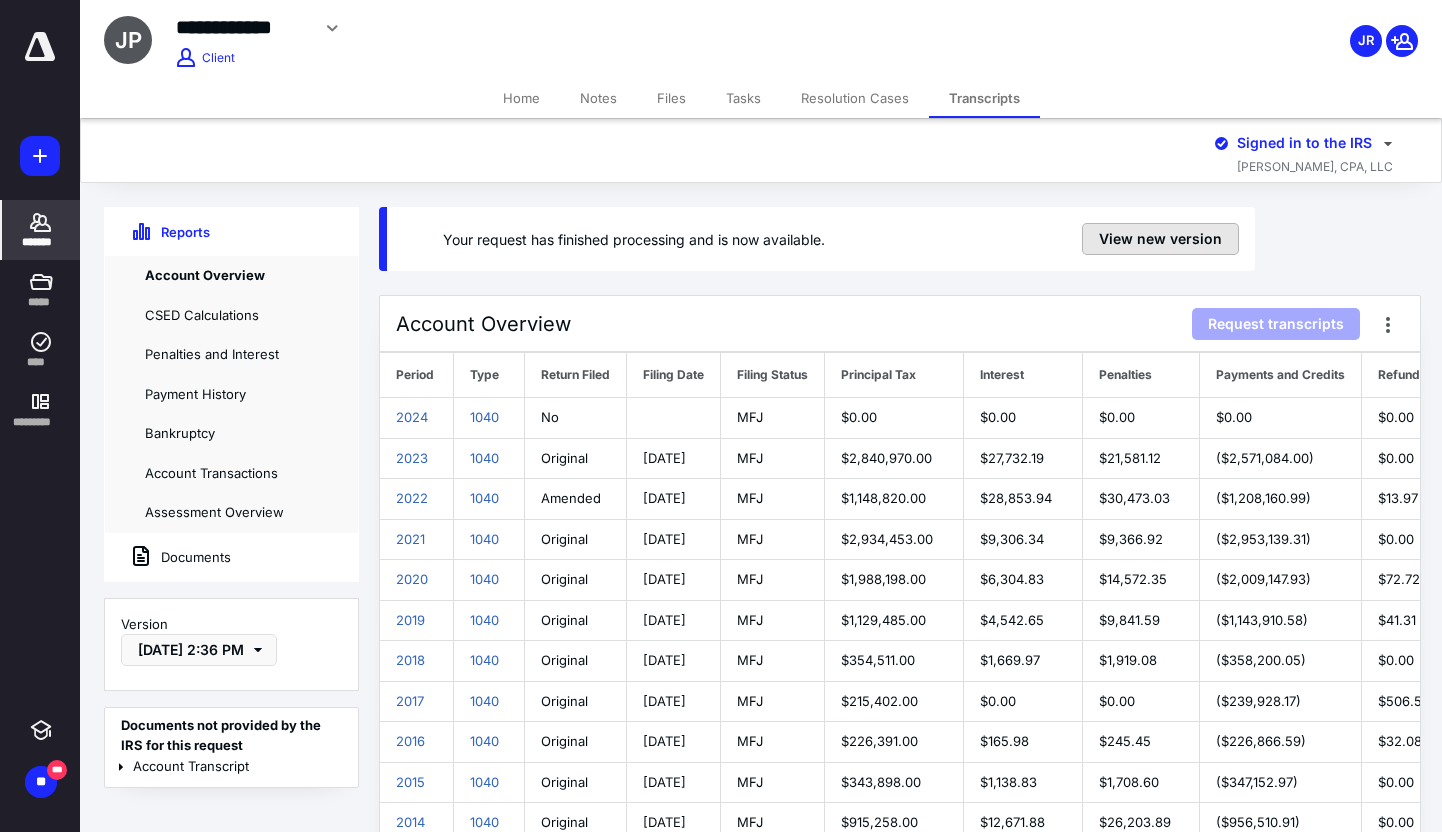 click on "View new version" at bounding box center (1160, 239) 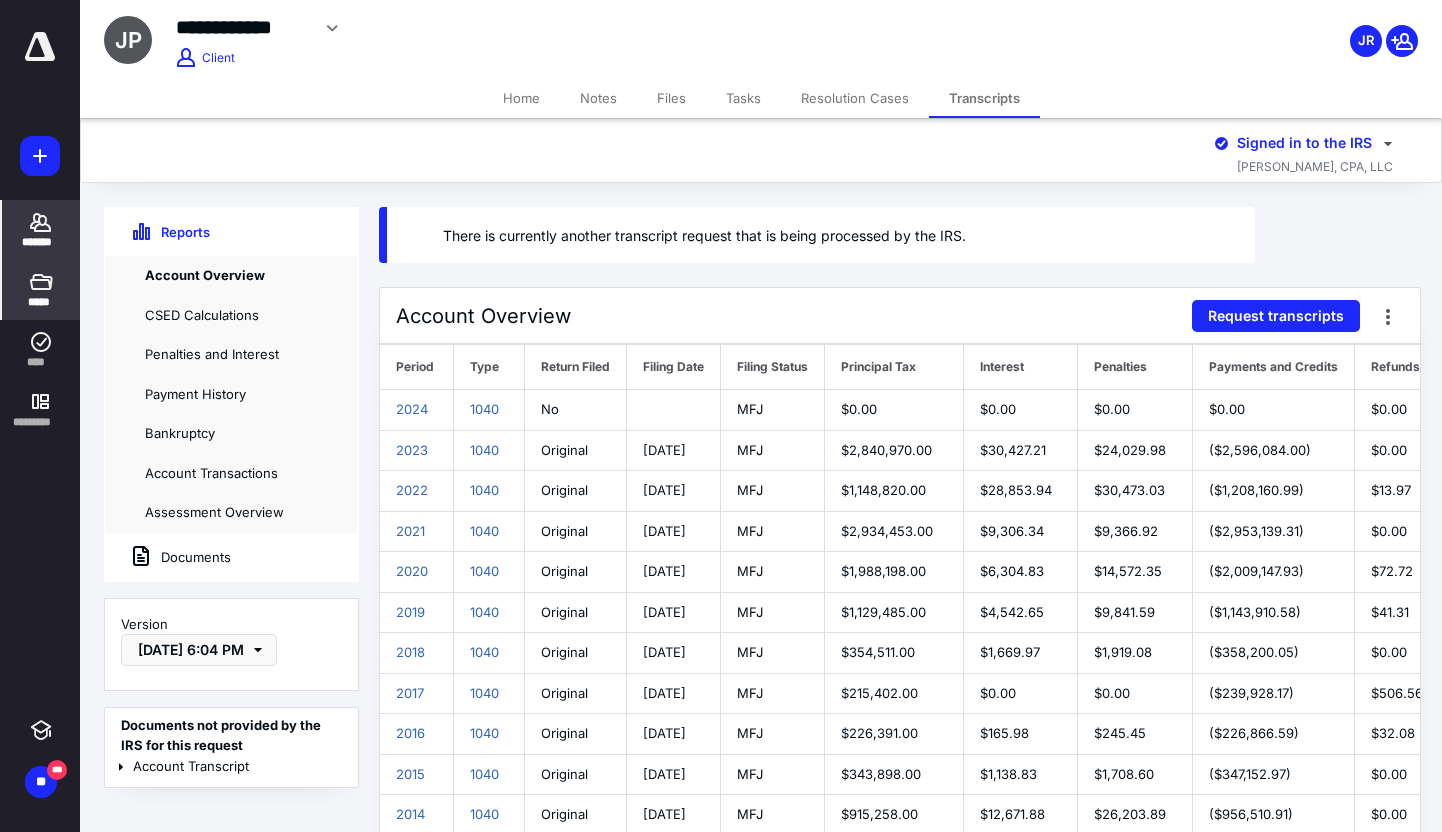 click 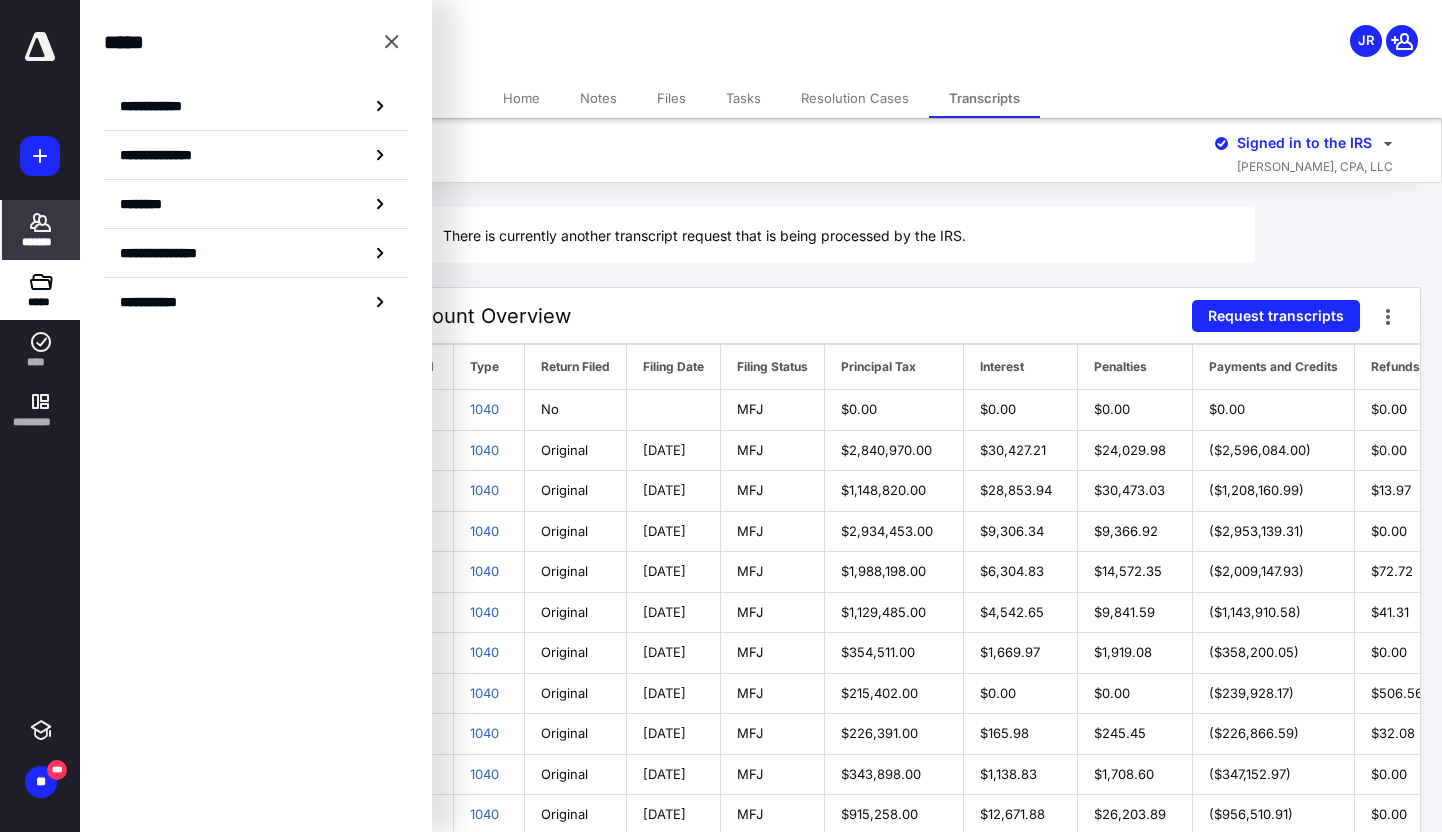 click on "**********" at bounding box center [256, 302] 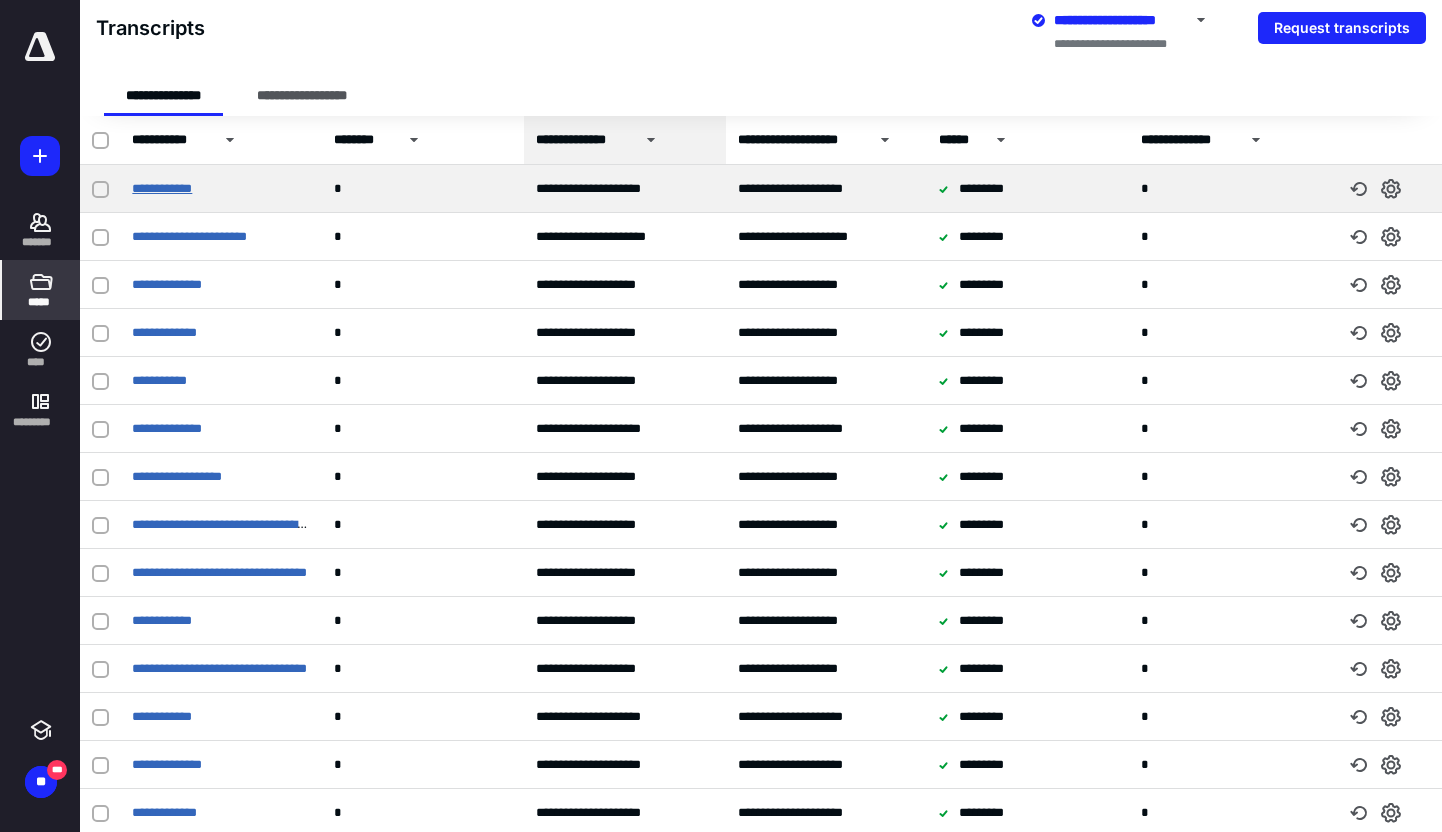 click on "**********" at bounding box center (162, 188) 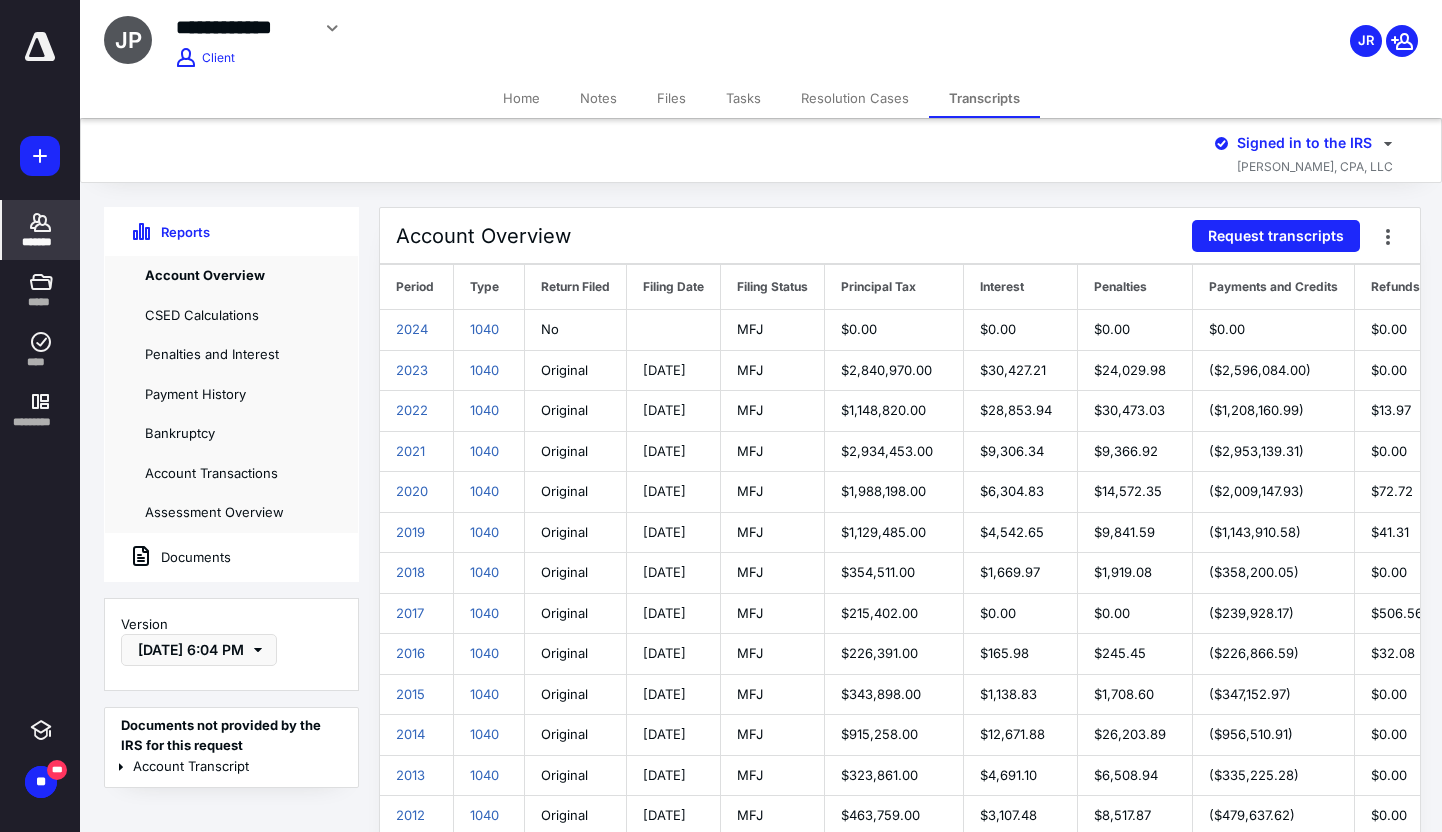 click on "Documents" at bounding box center [168, 557] 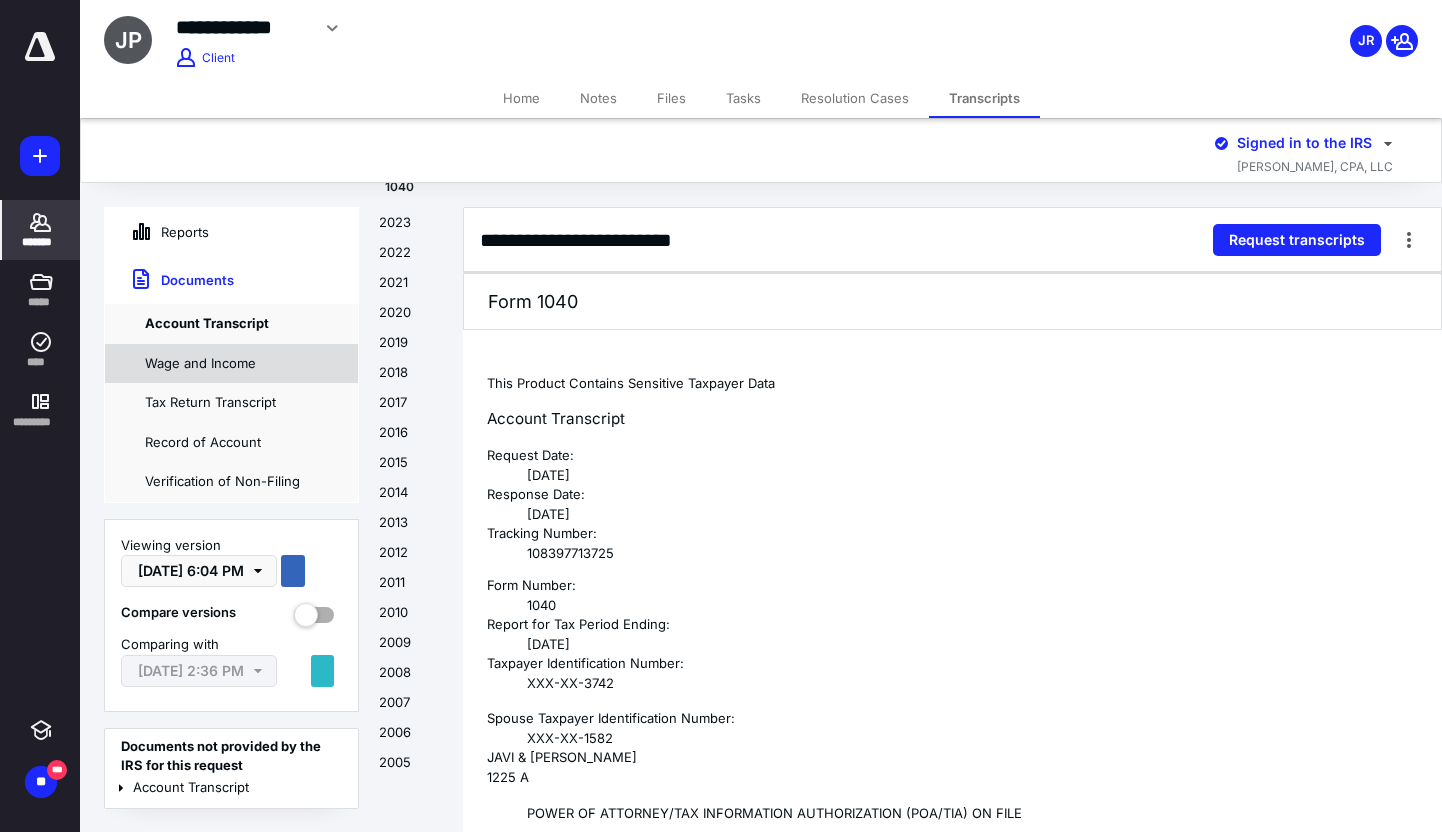 drag, startPoint x: 208, startPoint y: 362, endPoint x: 196, endPoint y: 362, distance: 12 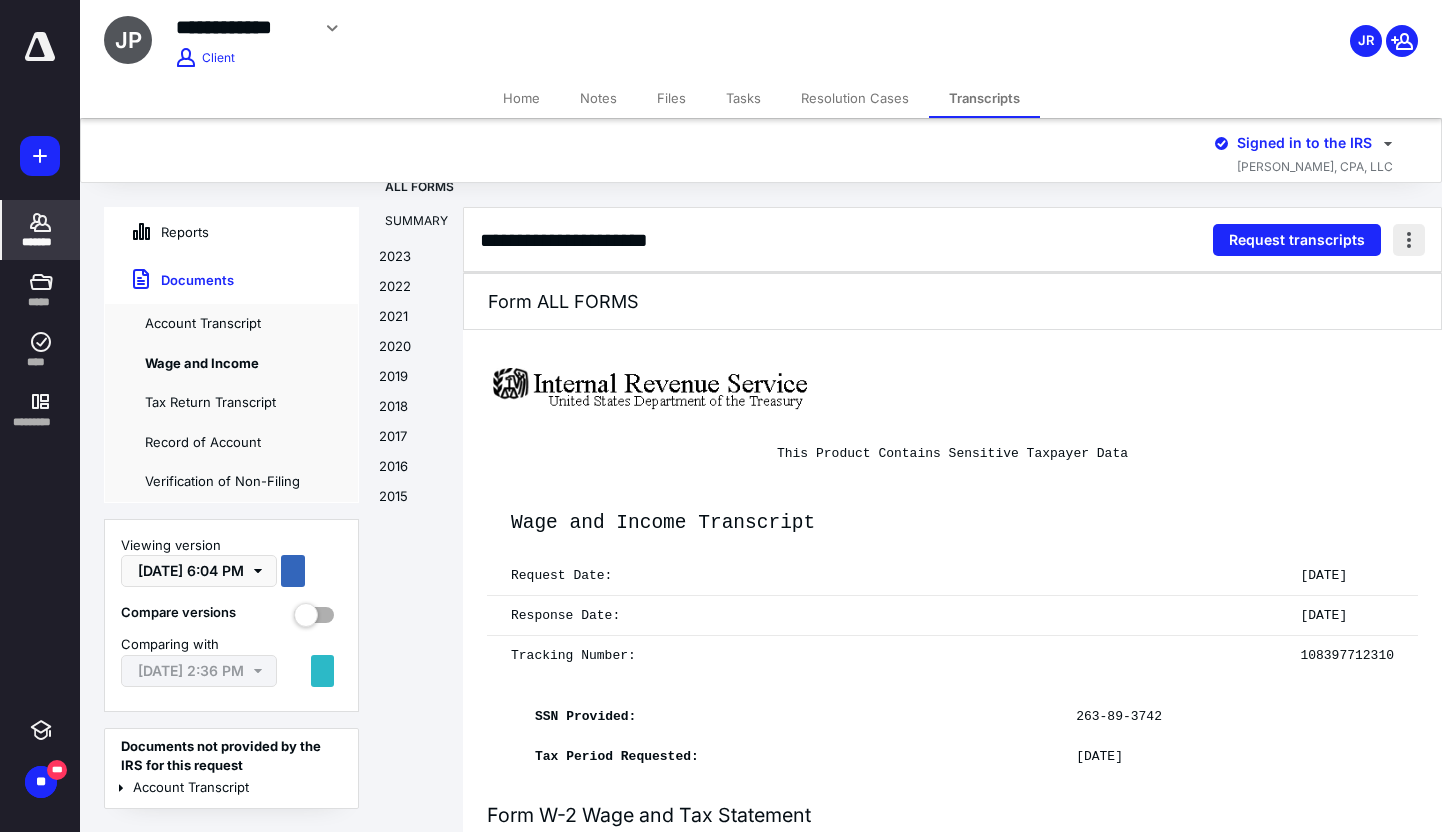click at bounding box center (1409, 240) 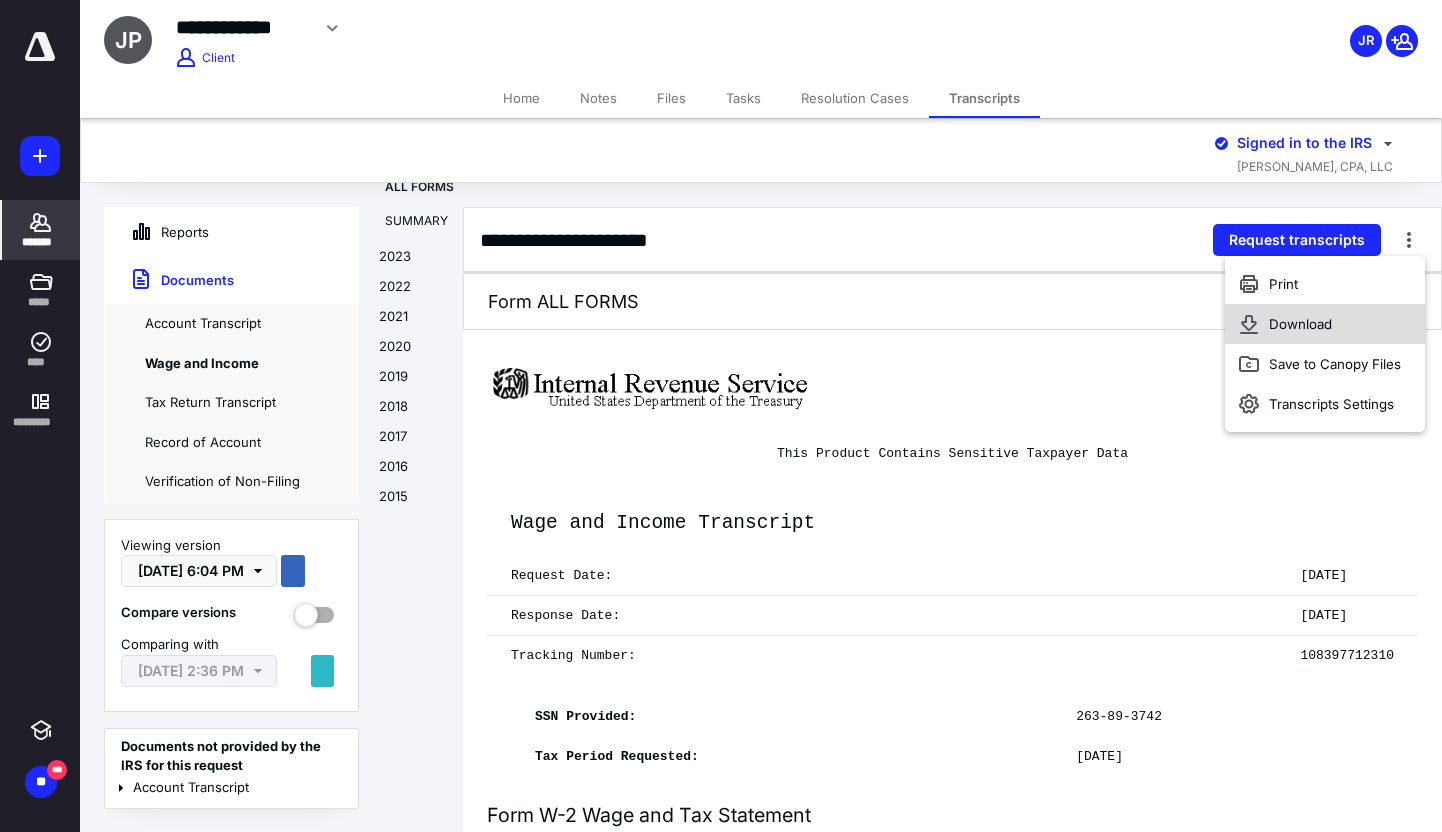 click on "Download" at bounding box center (1325, 324) 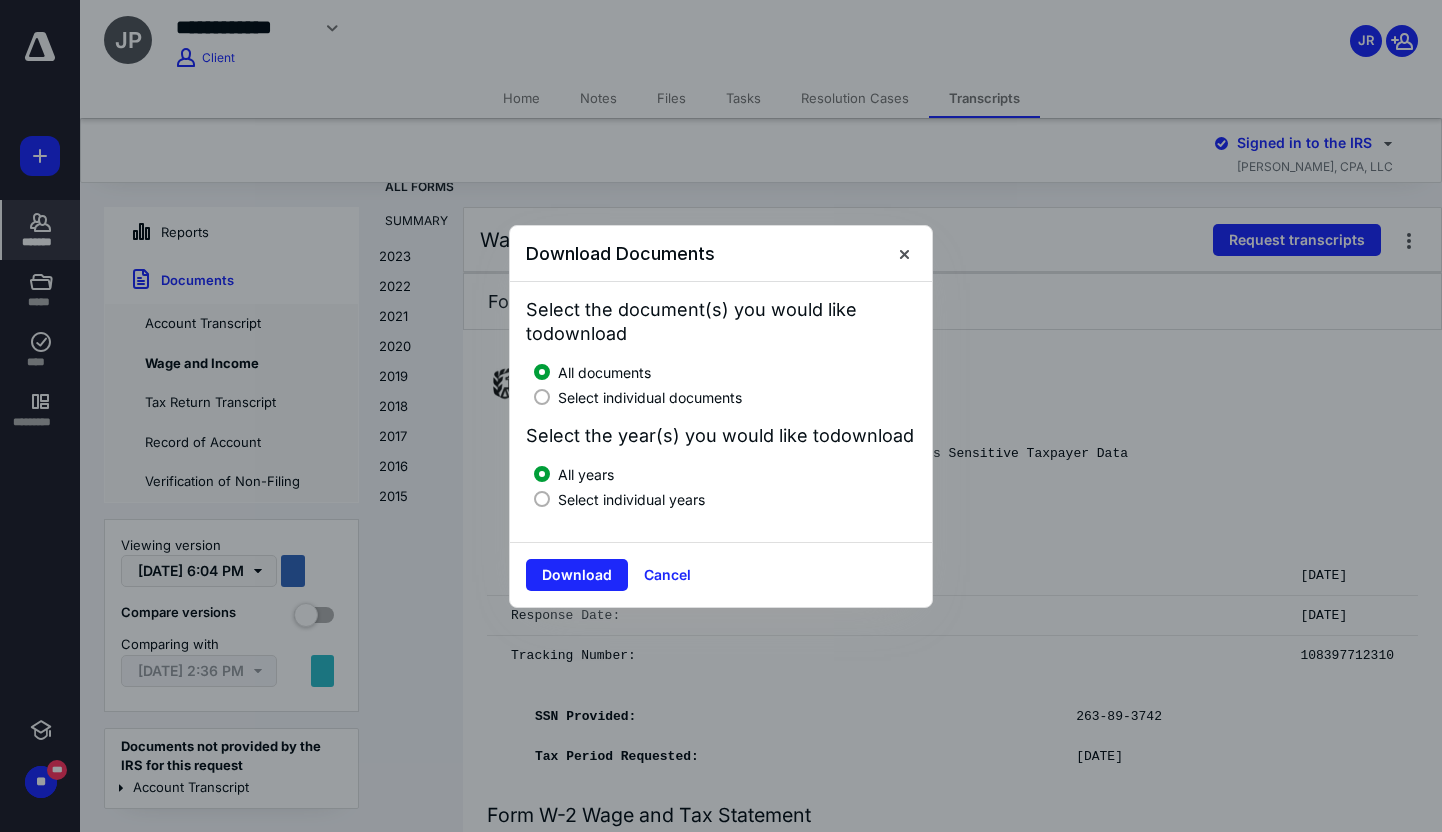 click on "Select individual years" at bounding box center (631, 499) 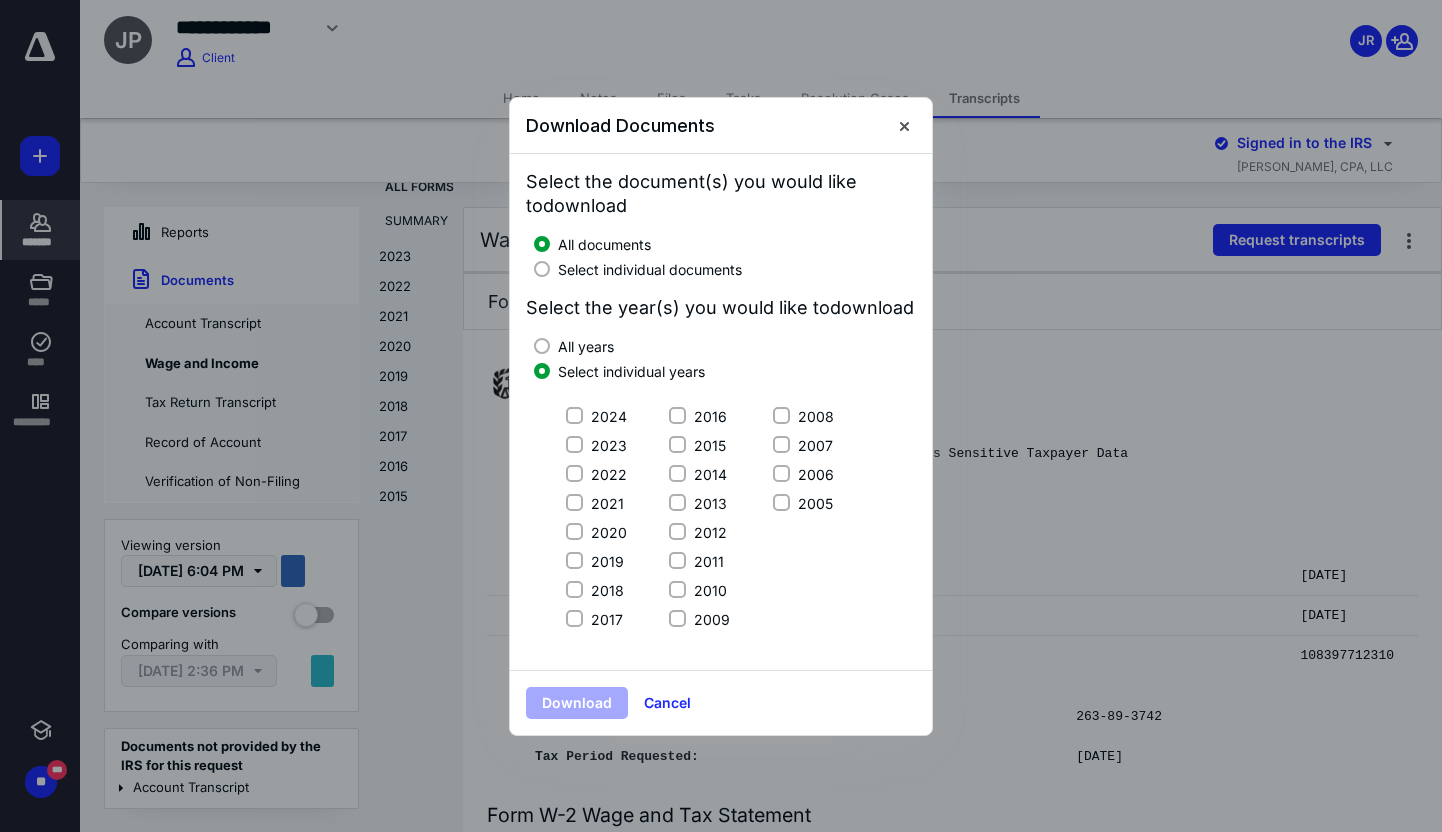 click on "All documents Select individual documents" at bounding box center (725, 257) 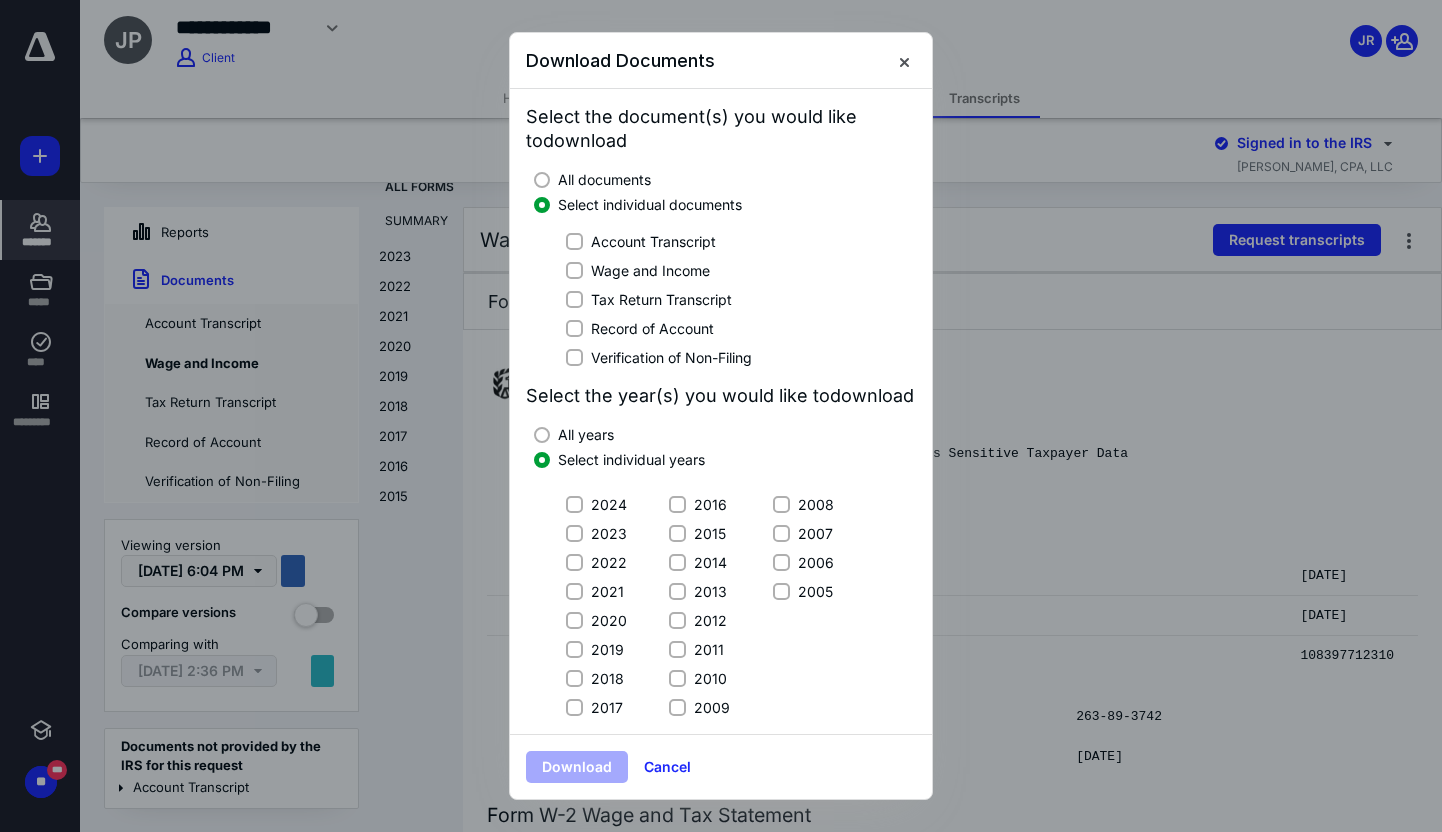 click on "Wage and Income" at bounding box center [721, 270] 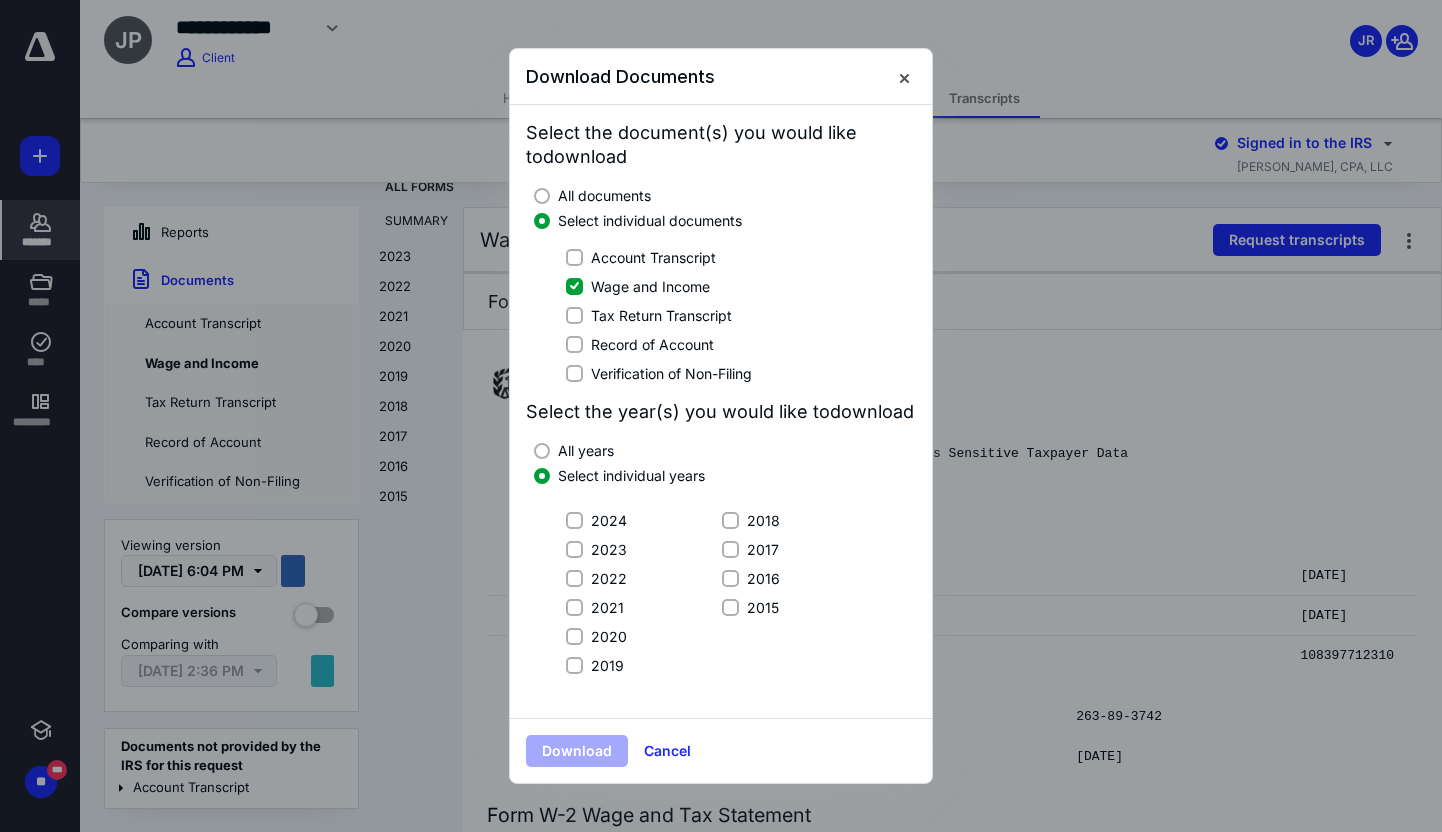 click 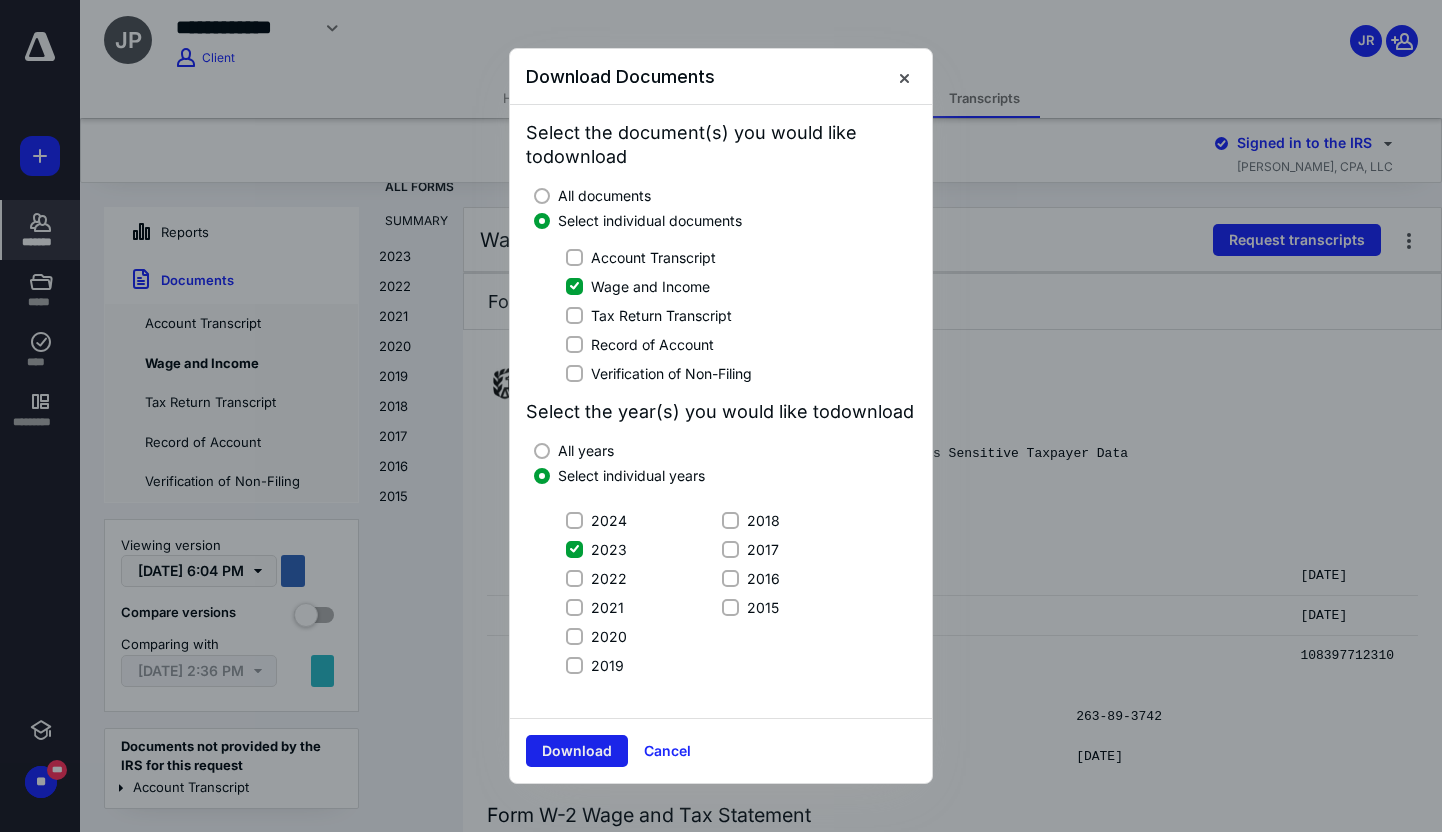 click on "Download" at bounding box center (577, 751) 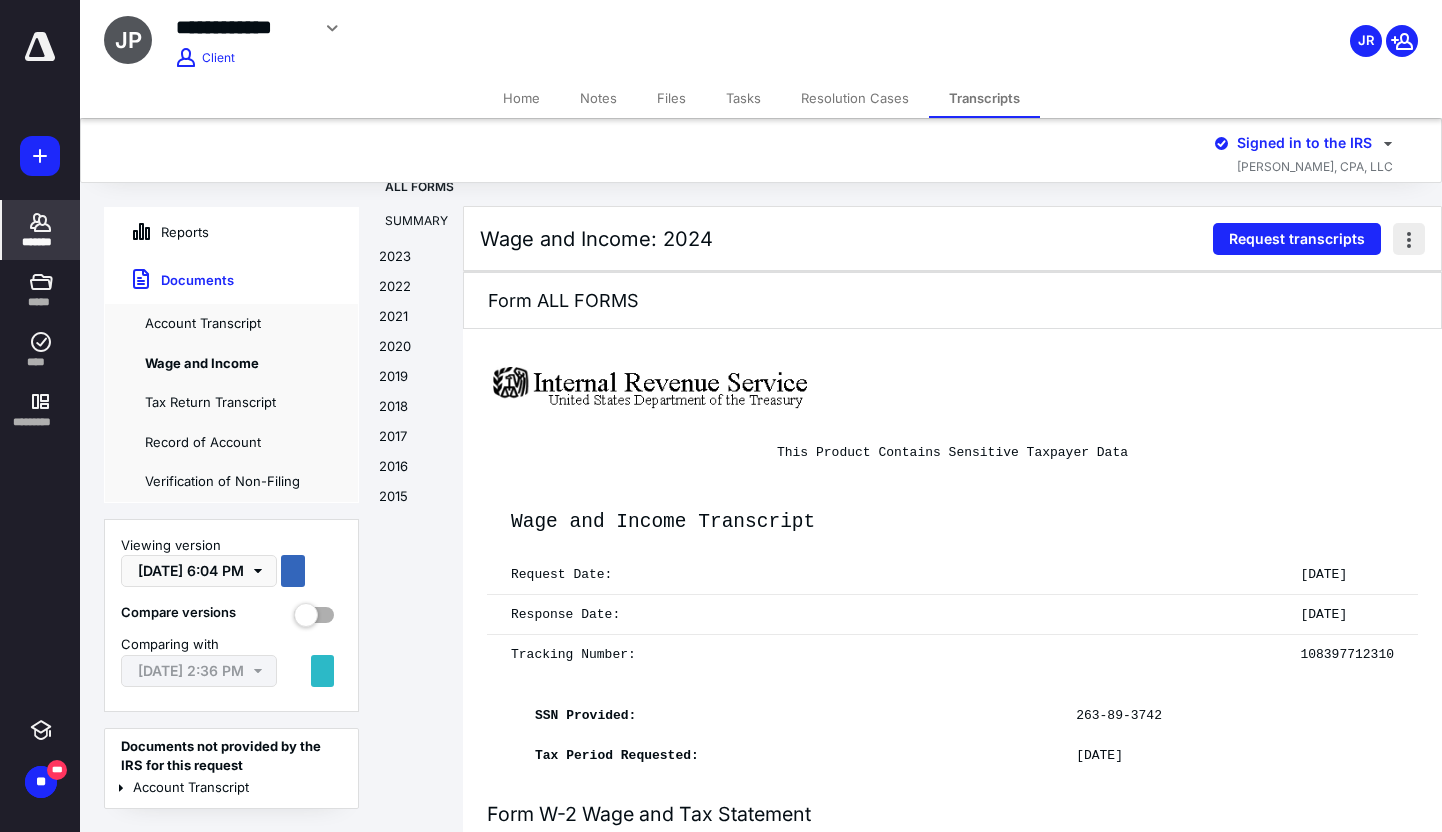 scroll, scrollTop: 0, scrollLeft: 0, axis: both 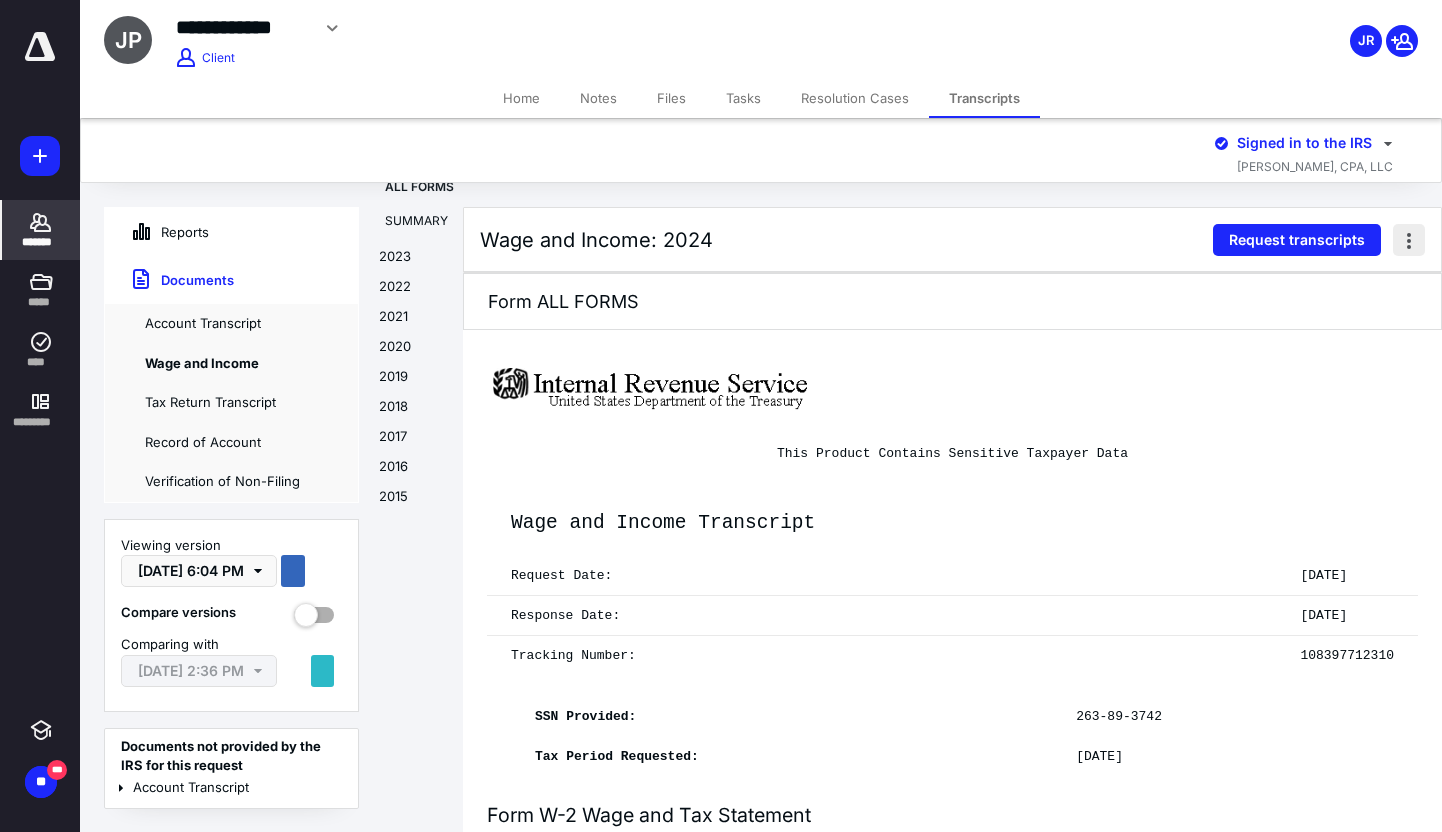 click at bounding box center (1409, 240) 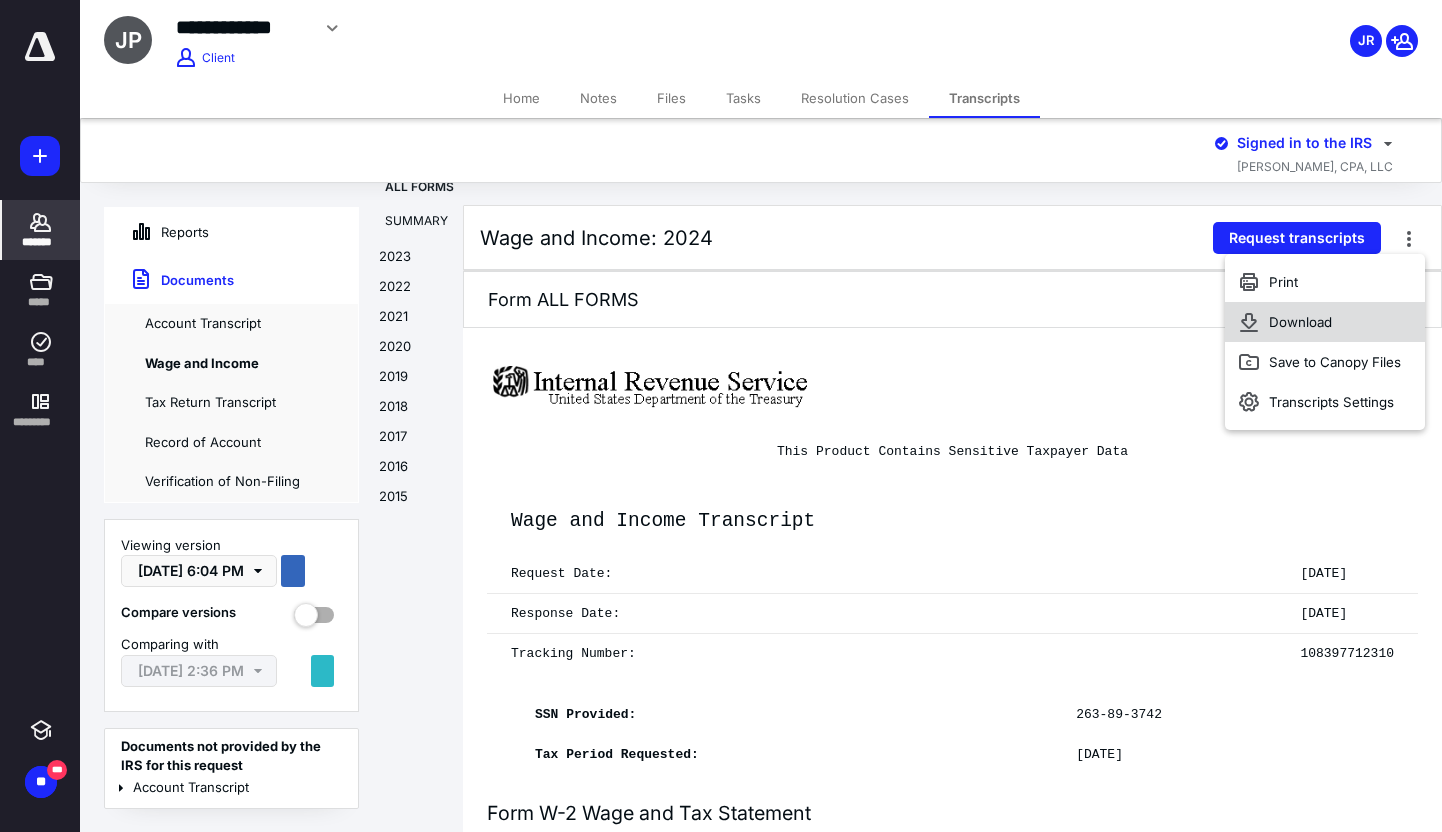 click on "Download" at bounding box center [1325, 322] 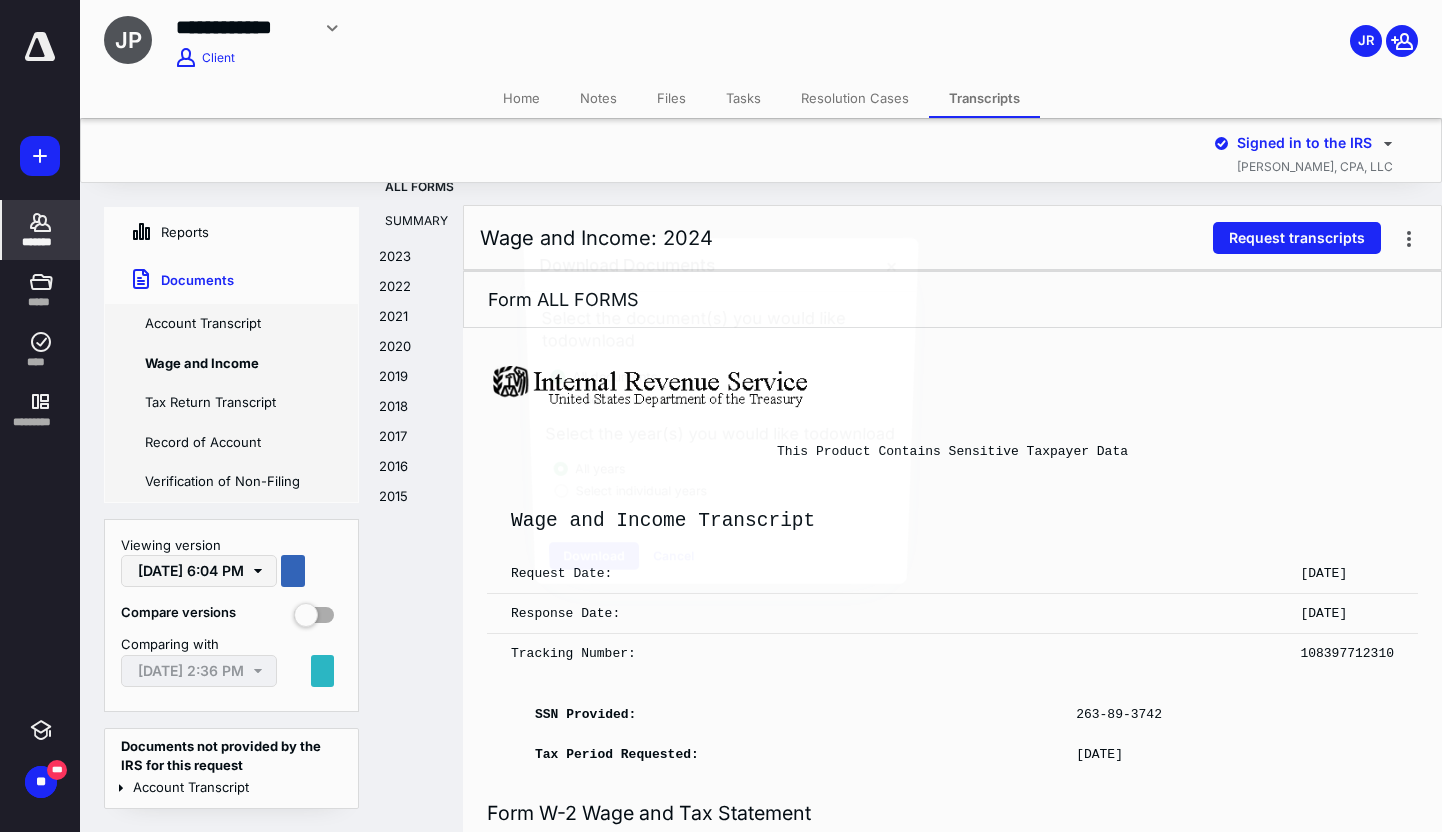scroll, scrollTop: 8, scrollLeft: 0, axis: vertical 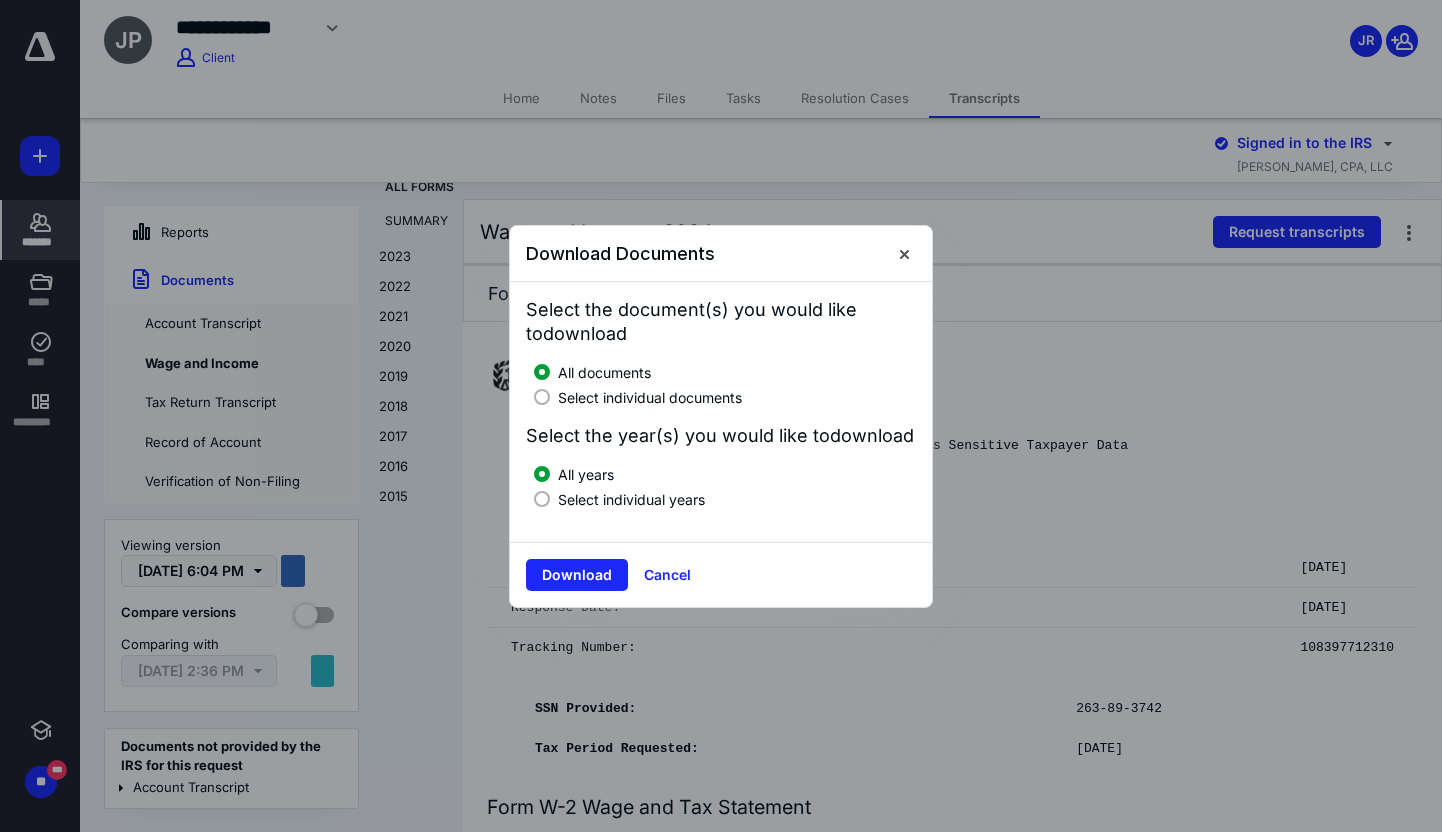 click on "Select individual documents" at bounding box center (650, 397) 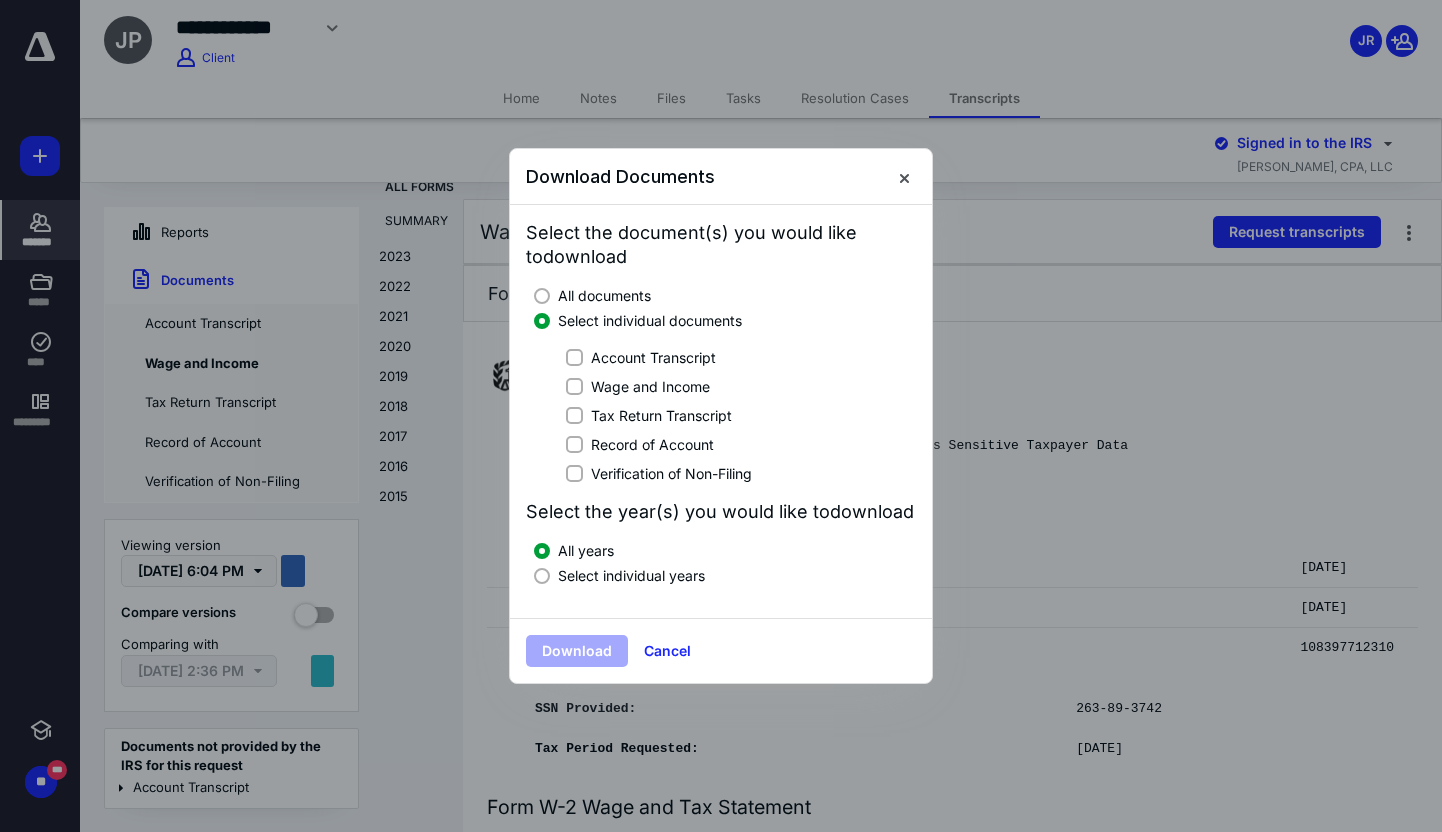 click on "Wage and Income" at bounding box center [650, 386] 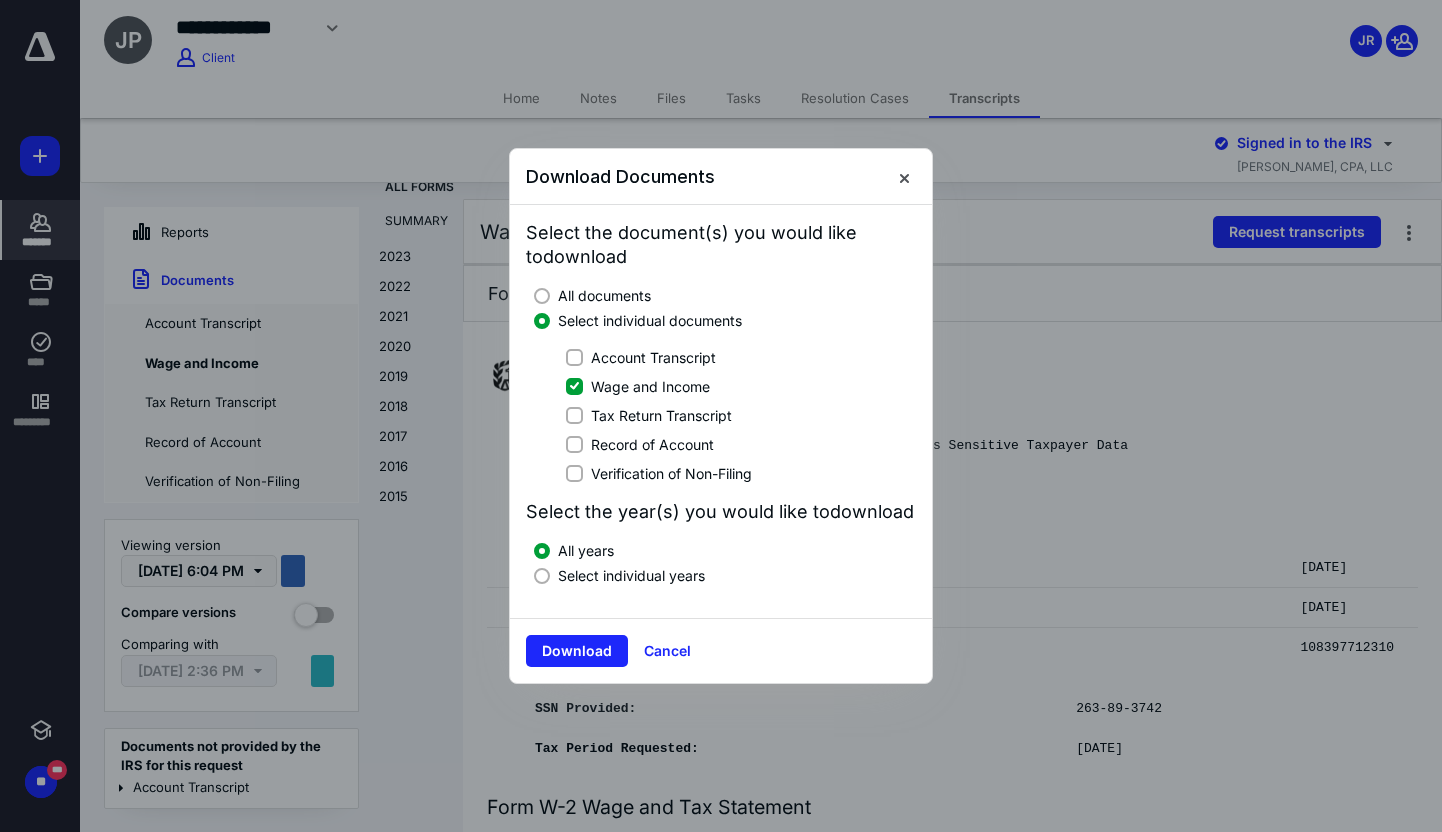 click on "Select individual years" at bounding box center [631, 575] 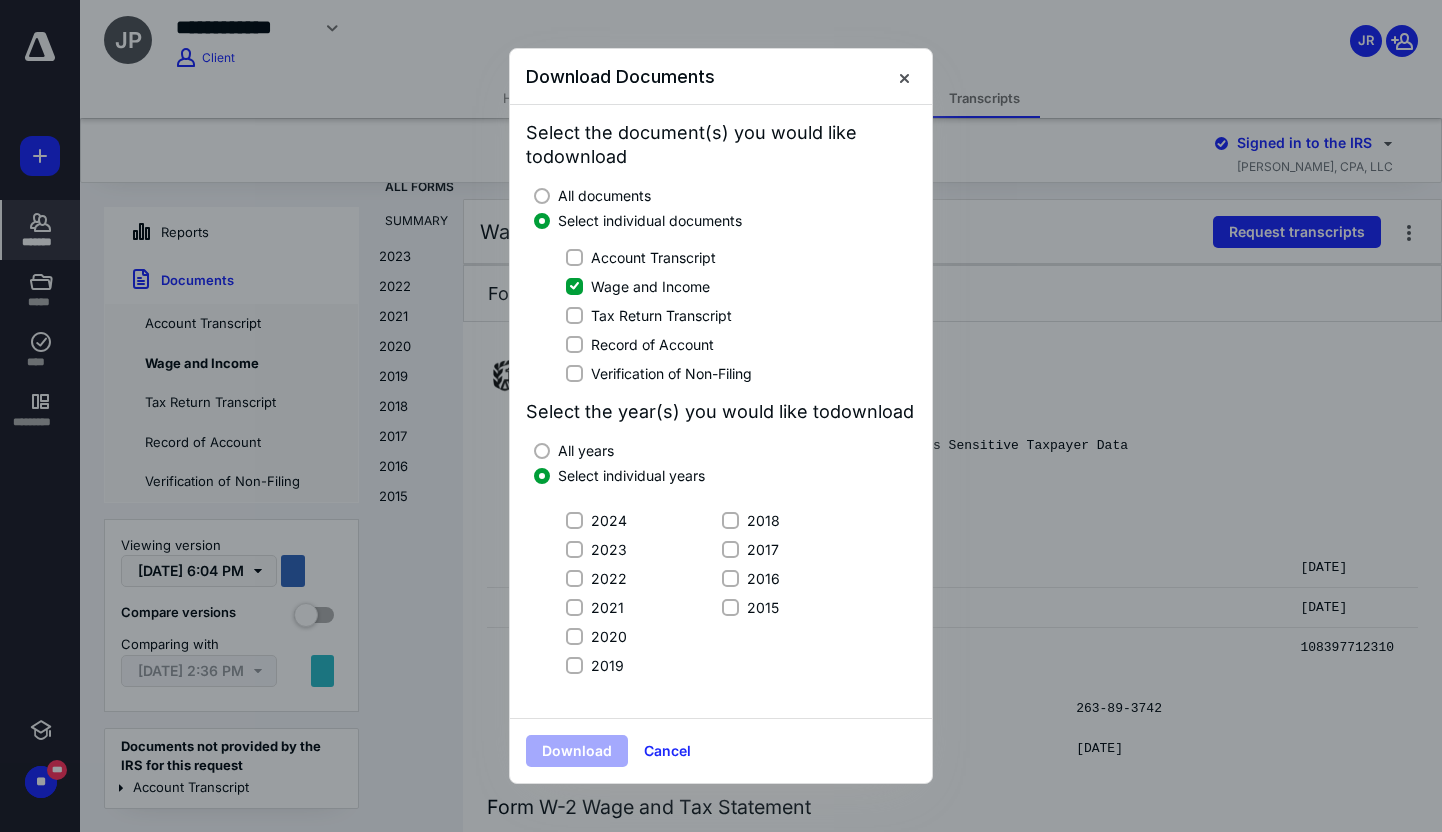 drag, startPoint x: 572, startPoint y: 580, endPoint x: 573, endPoint y: 597, distance: 17.029387 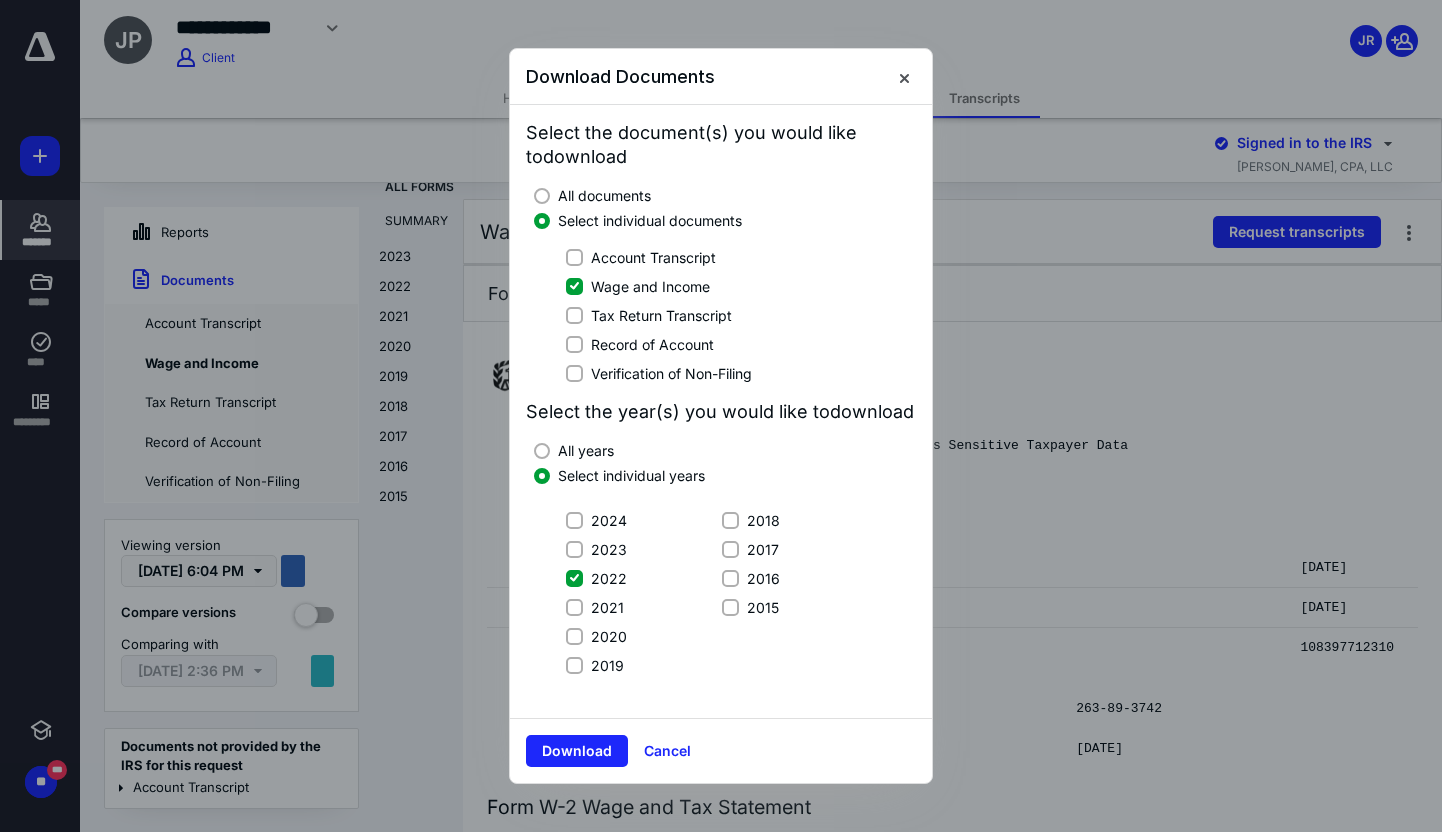click 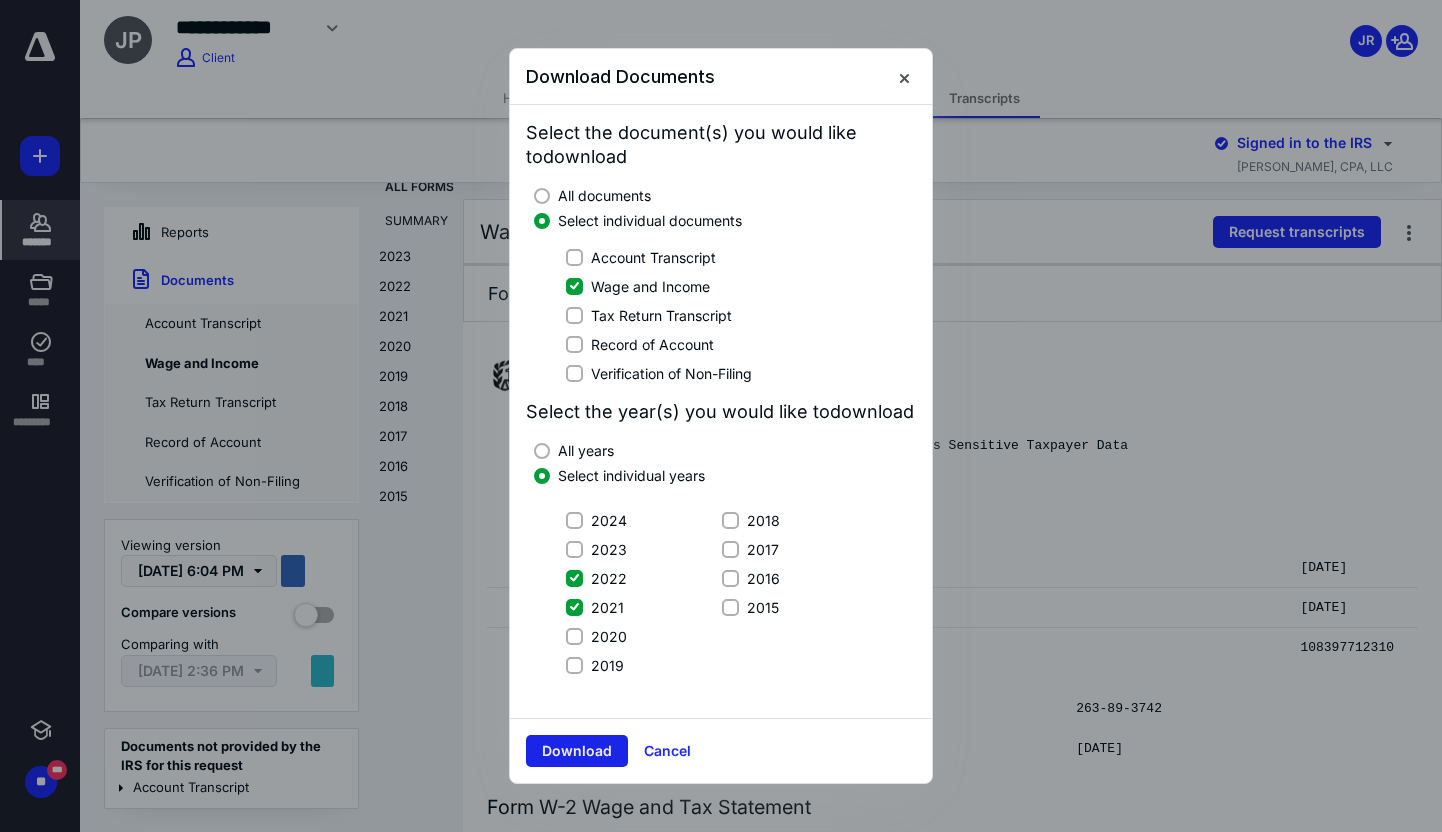 click on "Download" at bounding box center (577, 751) 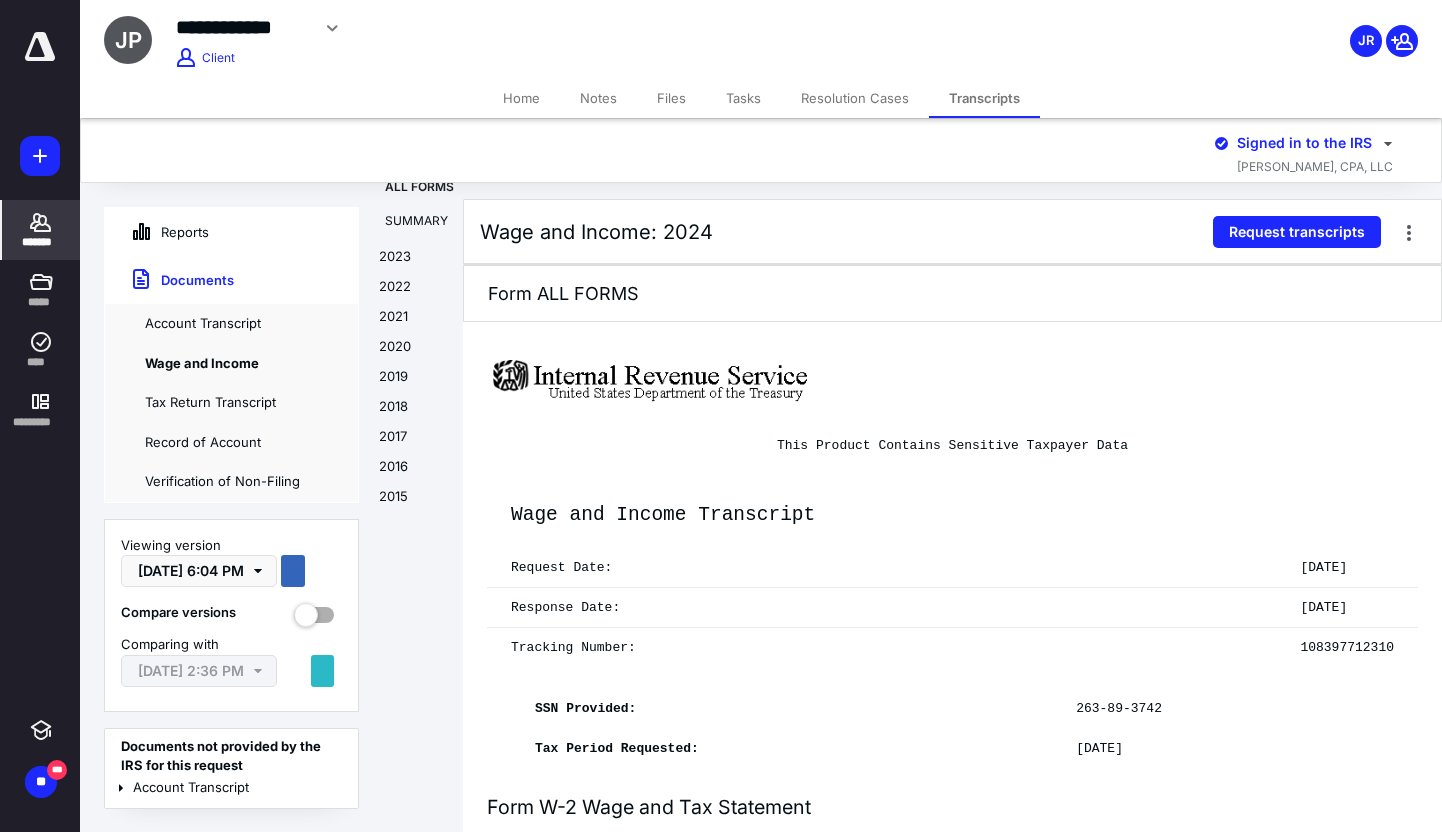 scroll, scrollTop: 0, scrollLeft: 0, axis: both 